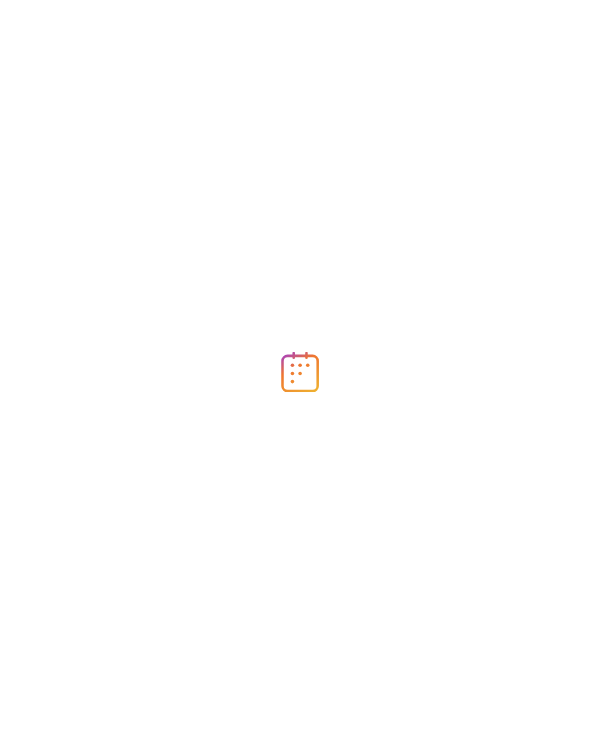scroll, scrollTop: 0, scrollLeft: 0, axis: both 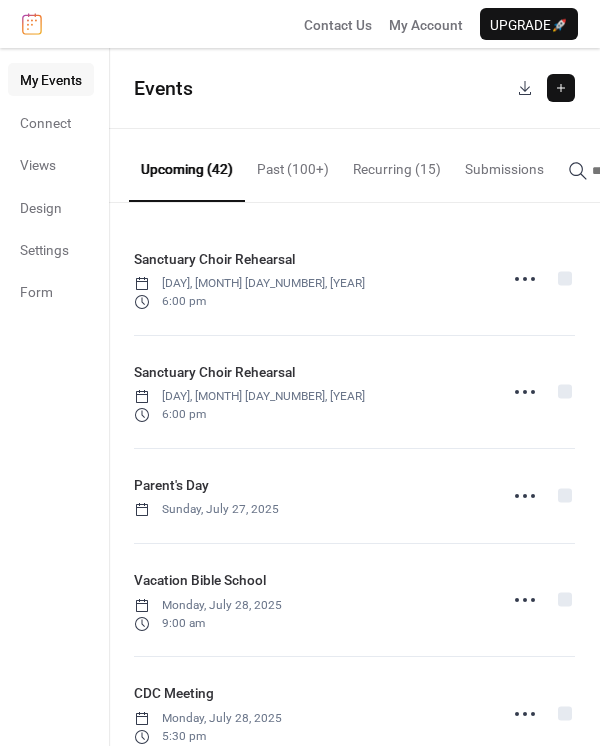 click at bounding box center (561, 88) 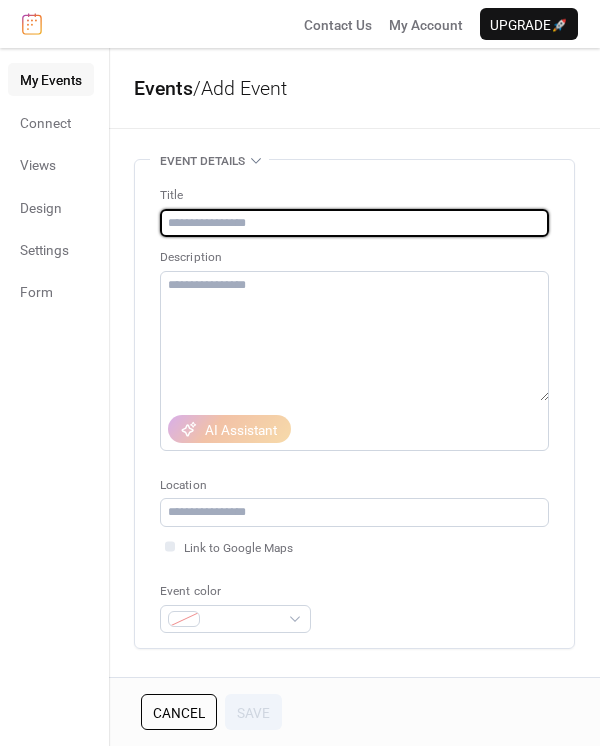 click at bounding box center (354, 223) 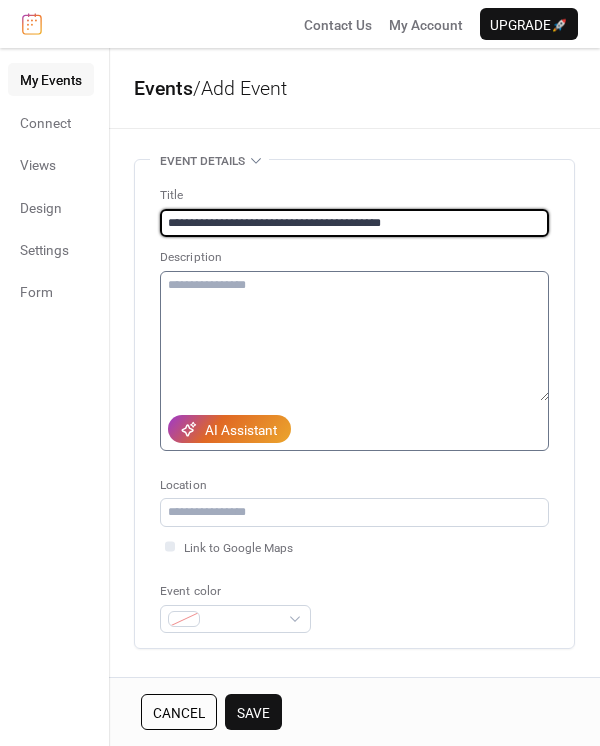 type on "**********" 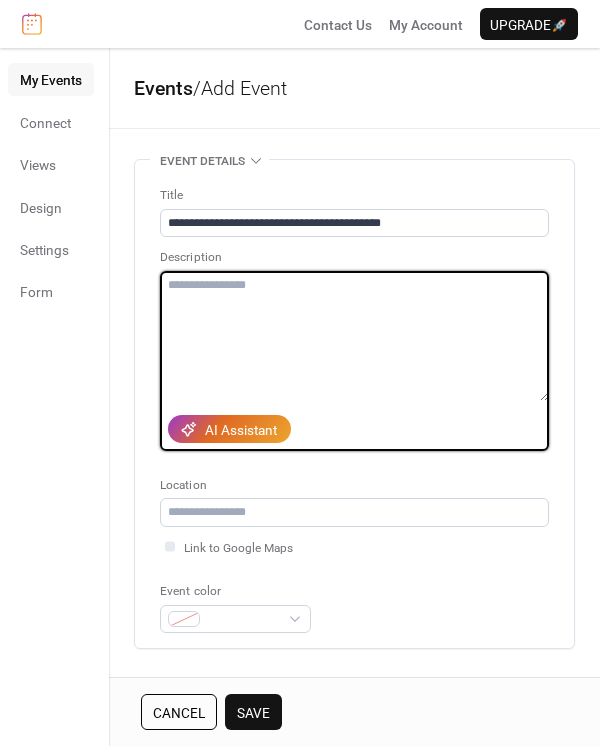 click at bounding box center [354, 336] 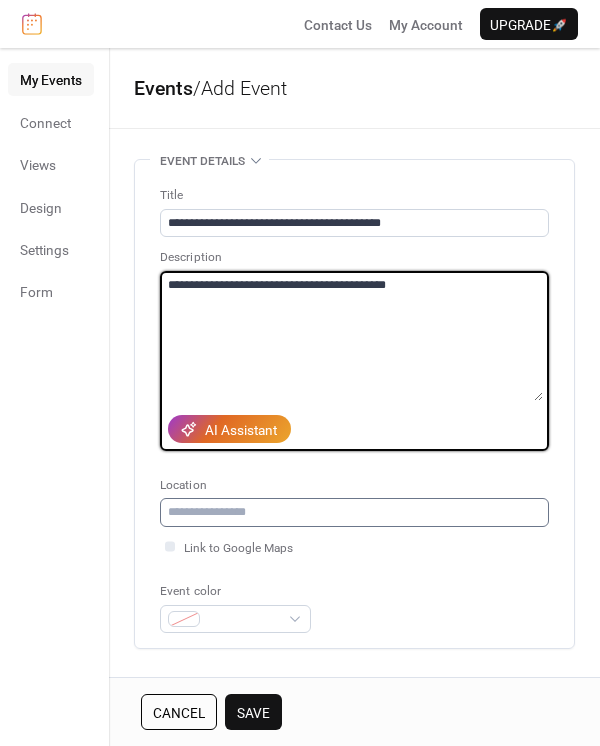 type on "**********" 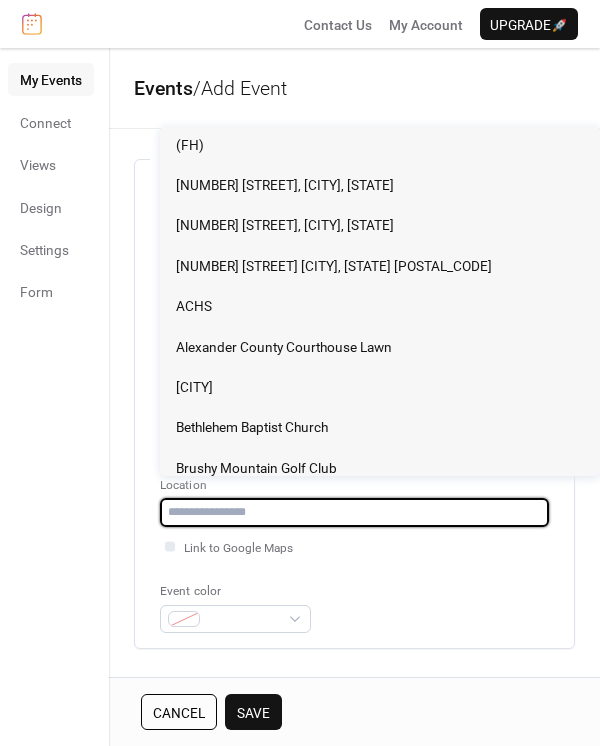 click at bounding box center (354, 512) 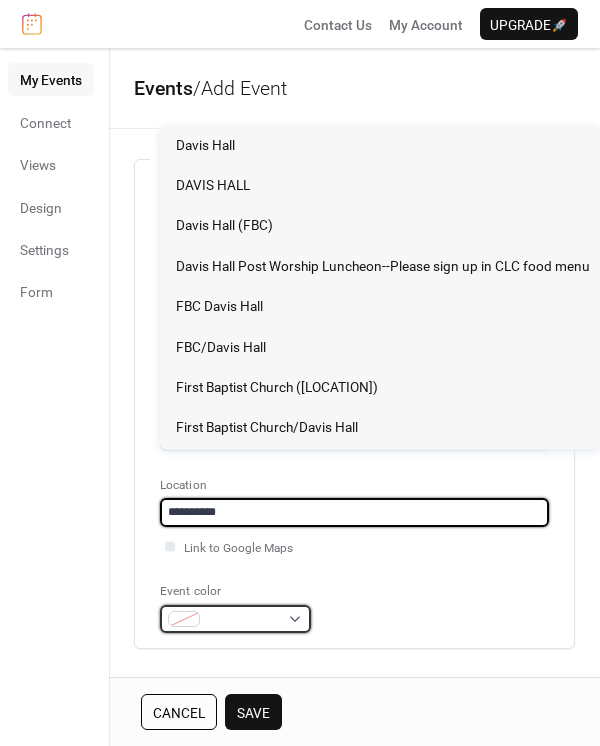 click at bounding box center (243, 620) 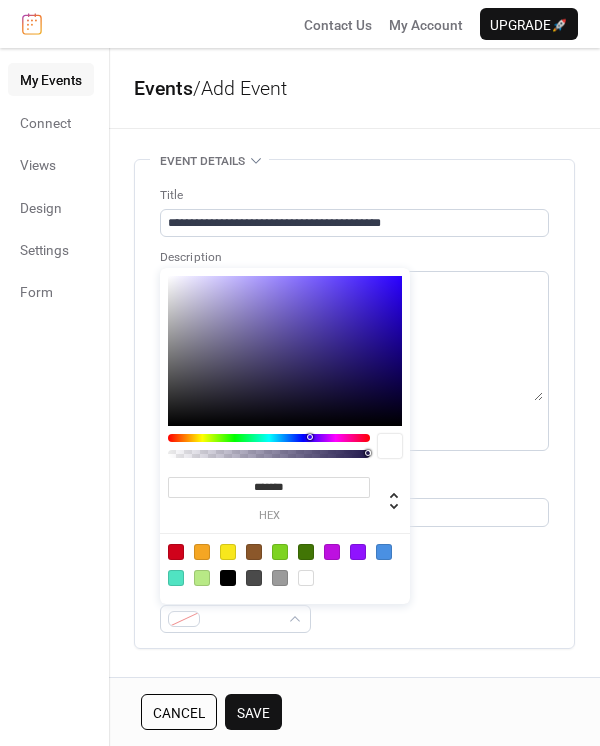 click at bounding box center (254, 578) 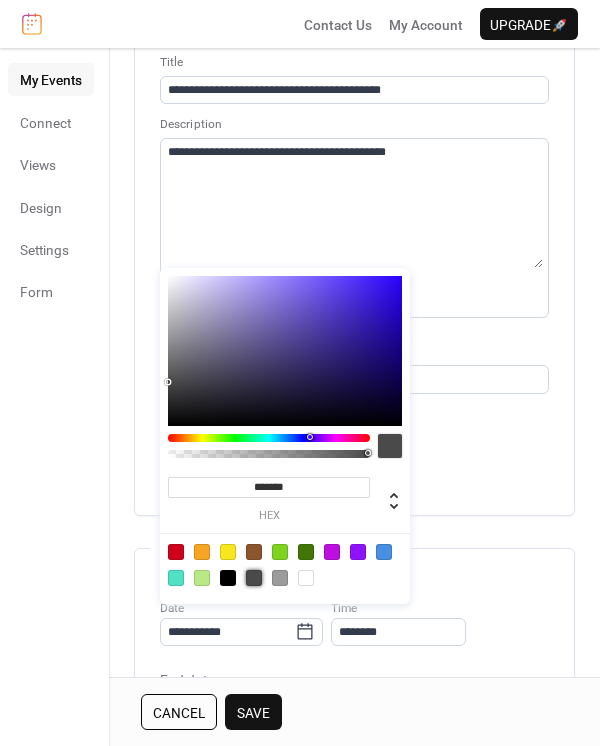 scroll, scrollTop: 266, scrollLeft: 0, axis: vertical 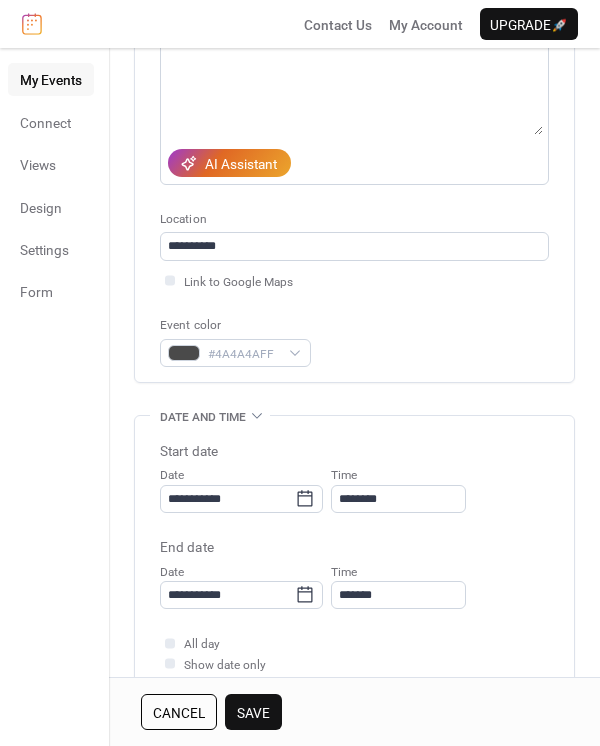 click on "**********" at bounding box center [354, 525] 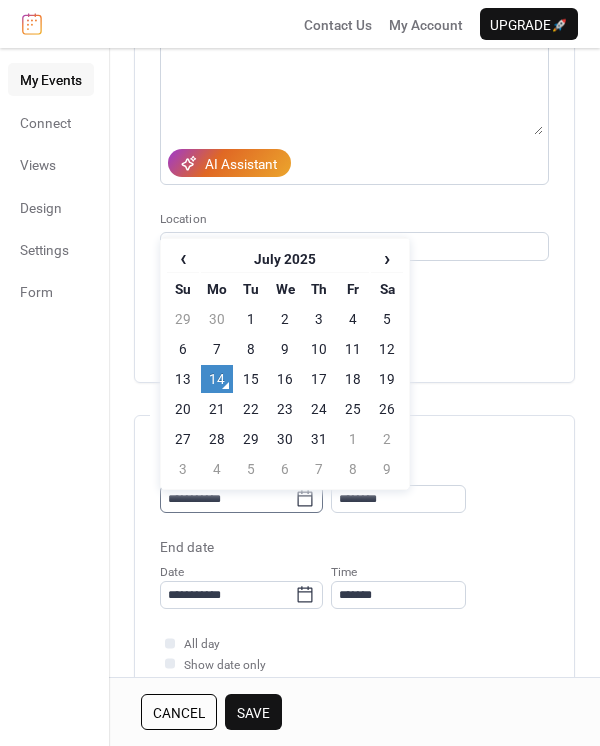 click 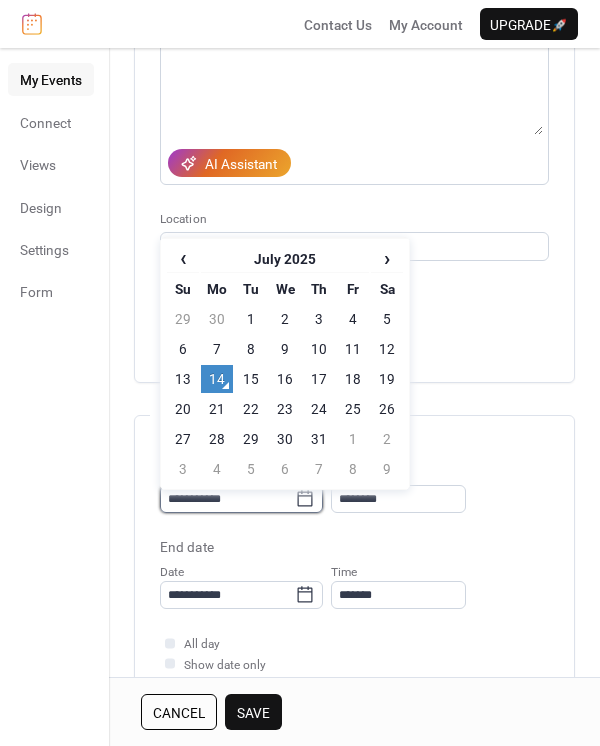 click on "**********" at bounding box center (227, 499) 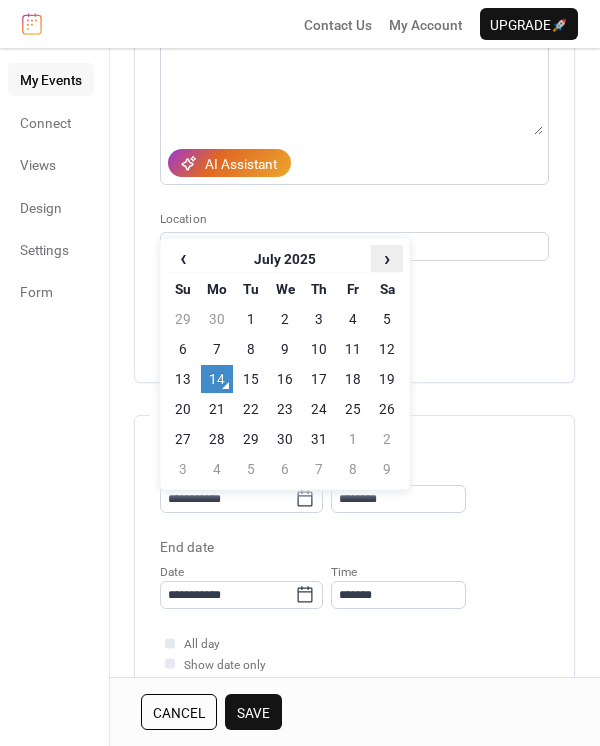 click on "›" at bounding box center (387, 258) 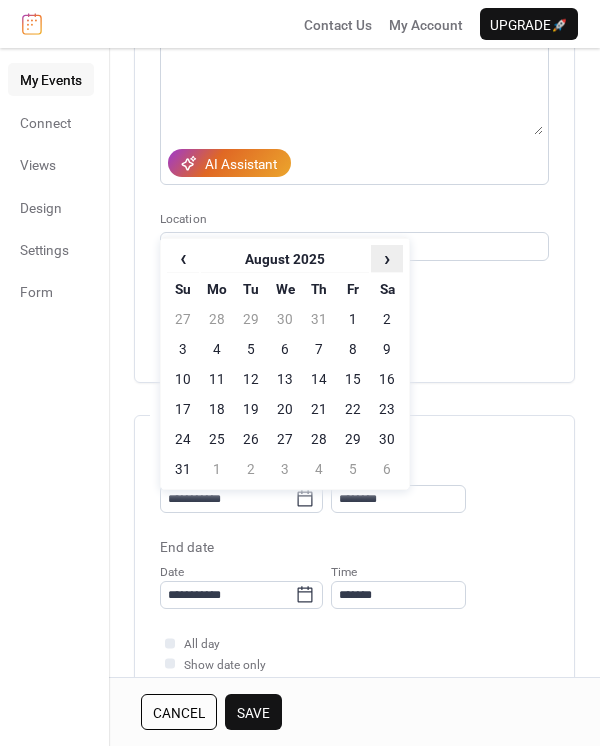 click on "›" at bounding box center (387, 258) 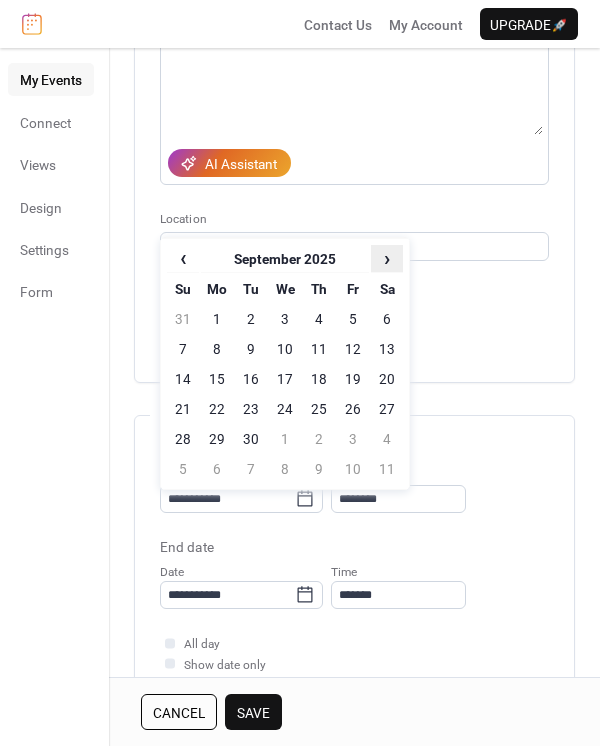 click on "›" at bounding box center (387, 258) 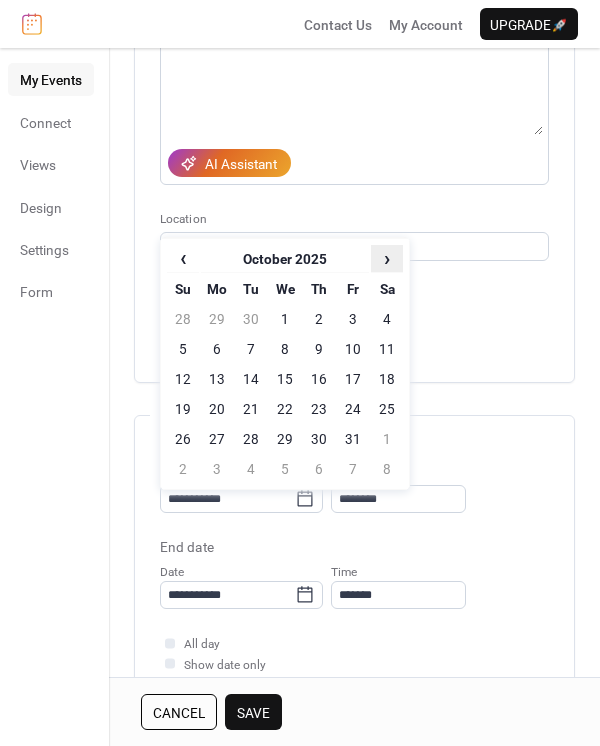 click on "›" at bounding box center [387, 258] 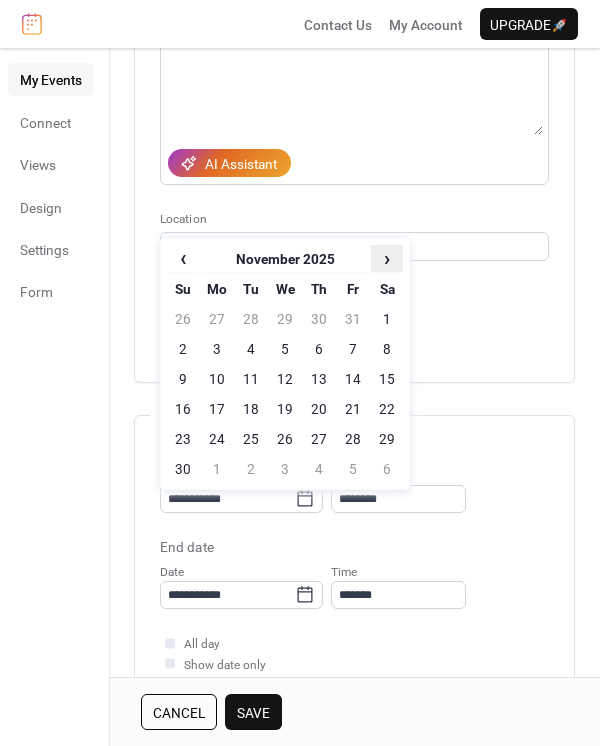 click on "›" at bounding box center (387, 258) 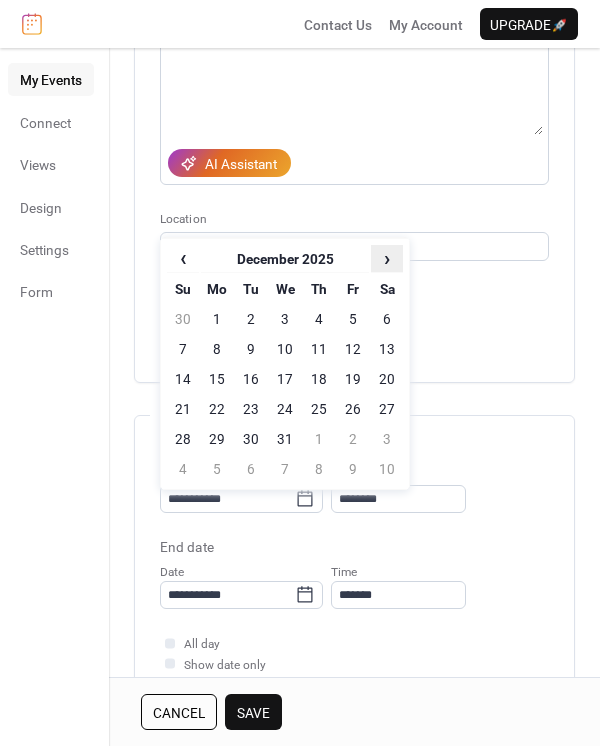 click on "›" at bounding box center [387, 258] 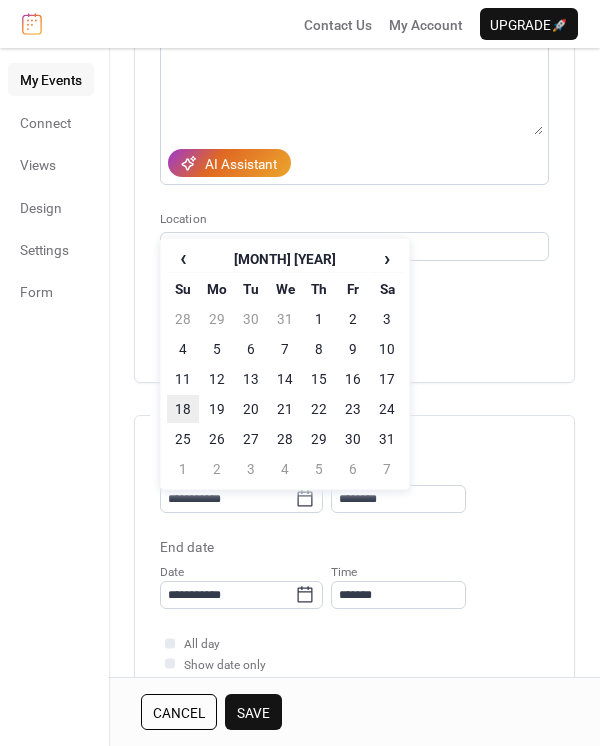 click on "18" at bounding box center [183, 409] 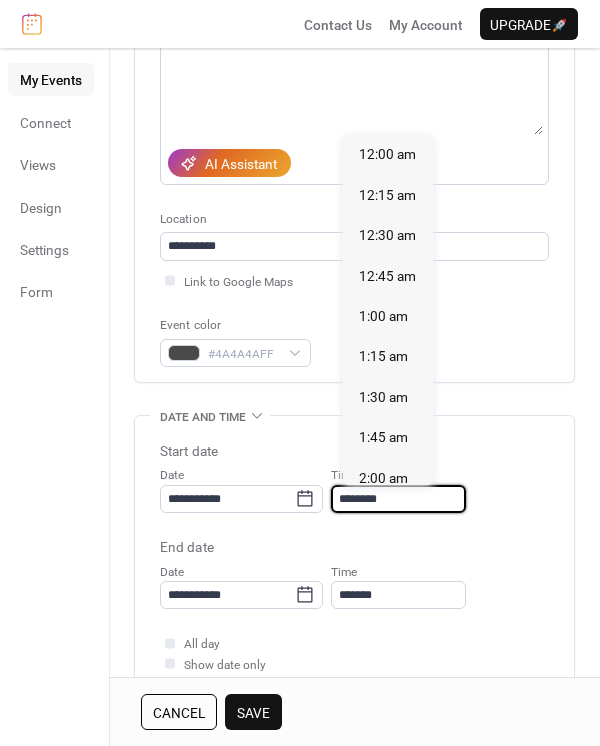 scroll, scrollTop: 1874, scrollLeft: 0, axis: vertical 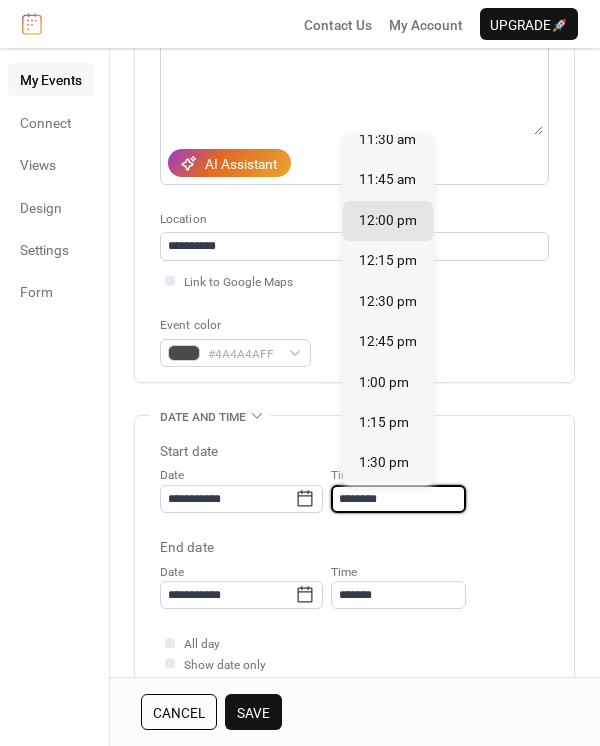 click on "********" at bounding box center [398, 499] 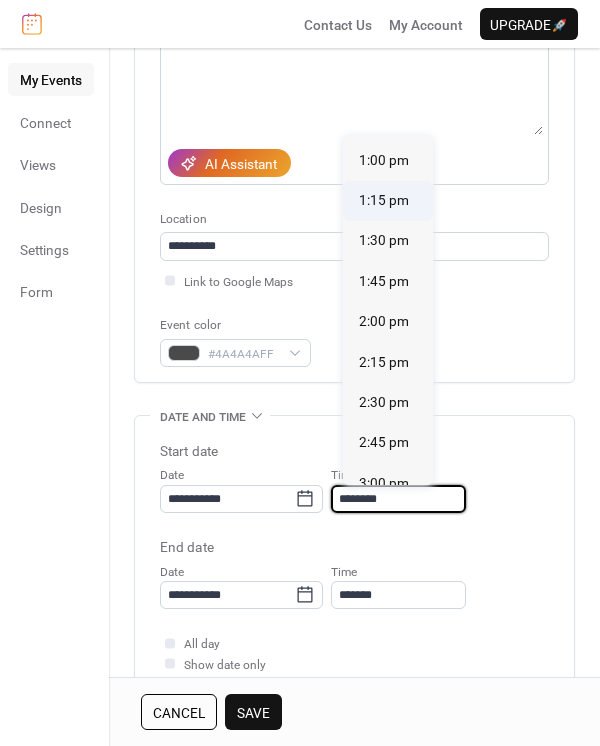 scroll, scrollTop: 2141, scrollLeft: 0, axis: vertical 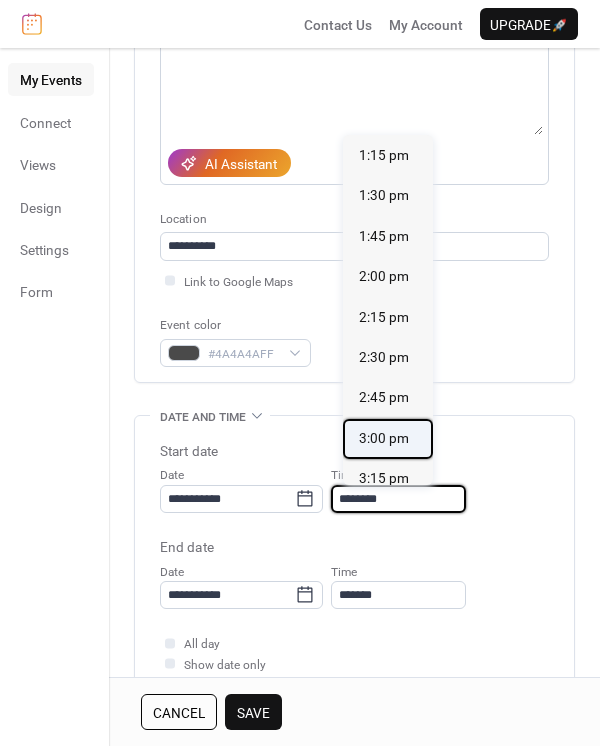 click on "3:00 pm" at bounding box center [384, 438] 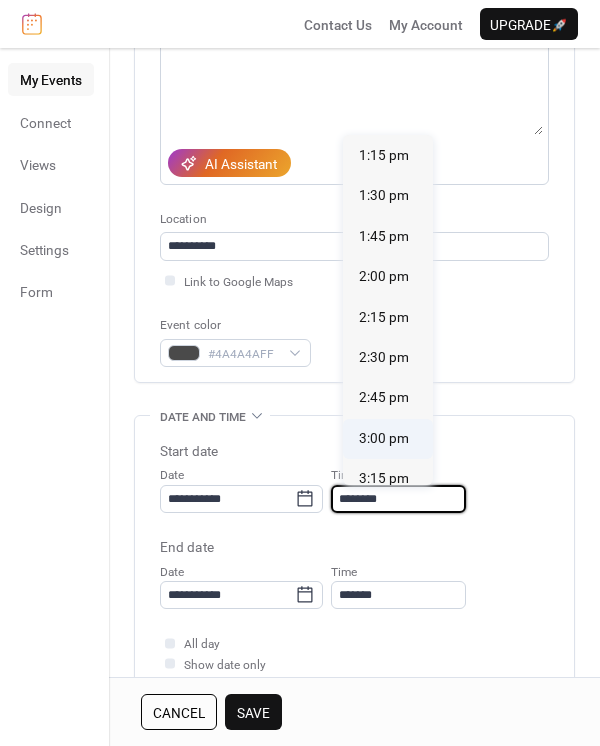 type on "*******" 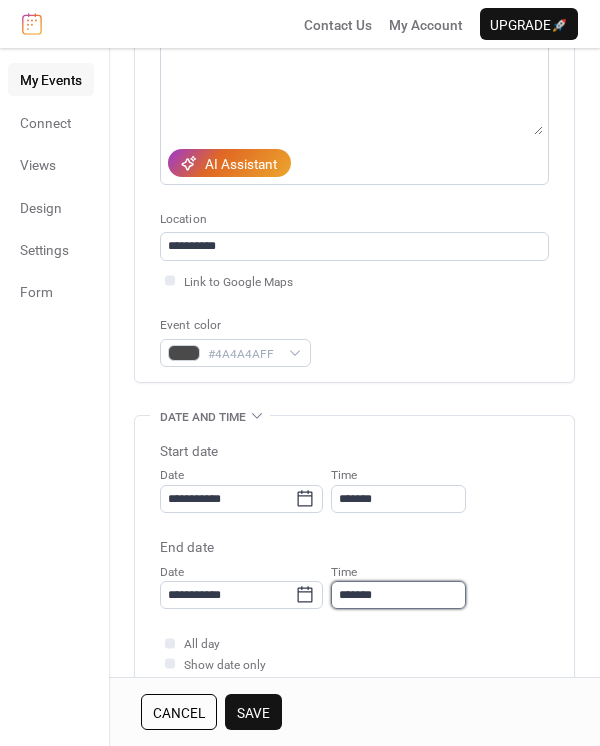click on "*******" at bounding box center [398, 595] 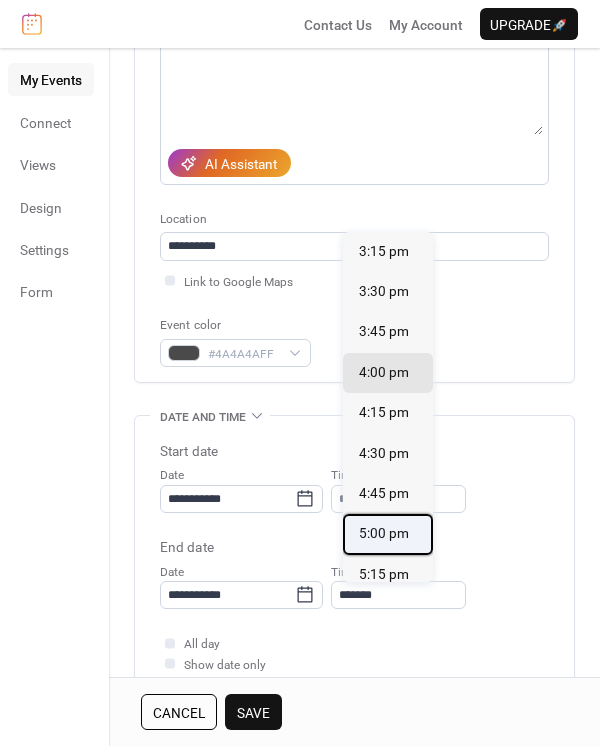 click on "5:00 pm" at bounding box center [384, 533] 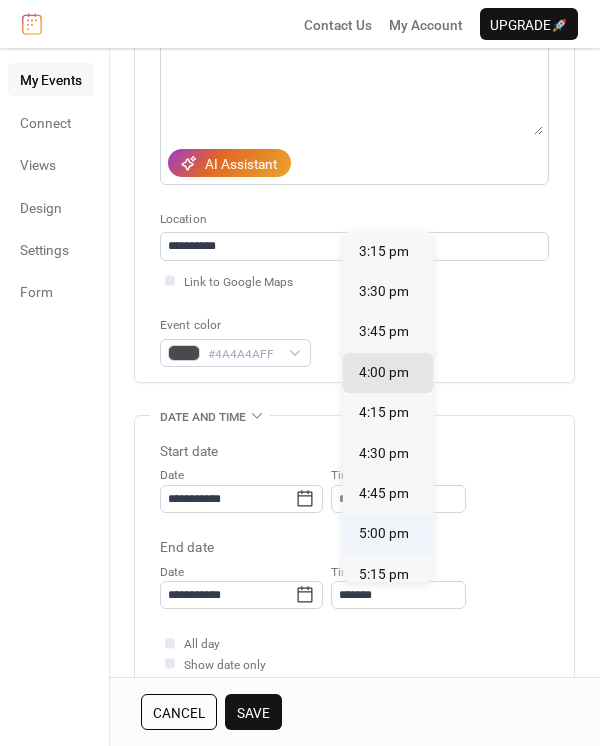 type on "*******" 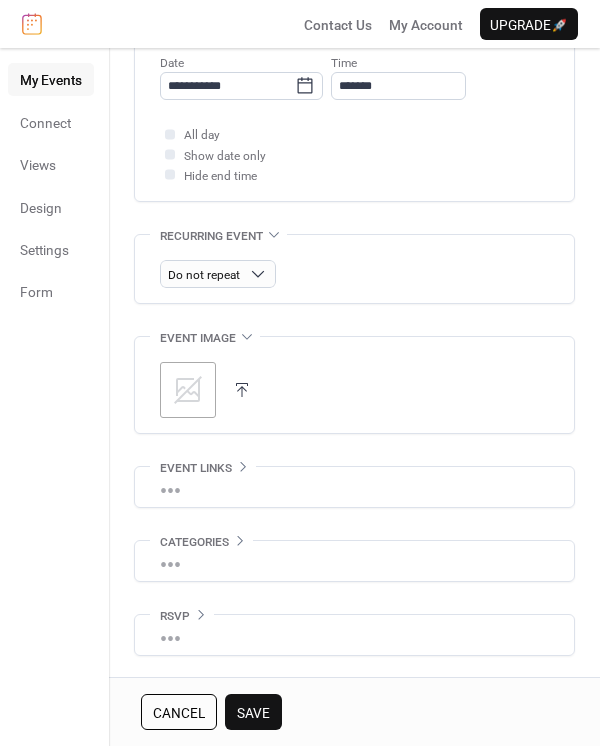scroll, scrollTop: 644, scrollLeft: 0, axis: vertical 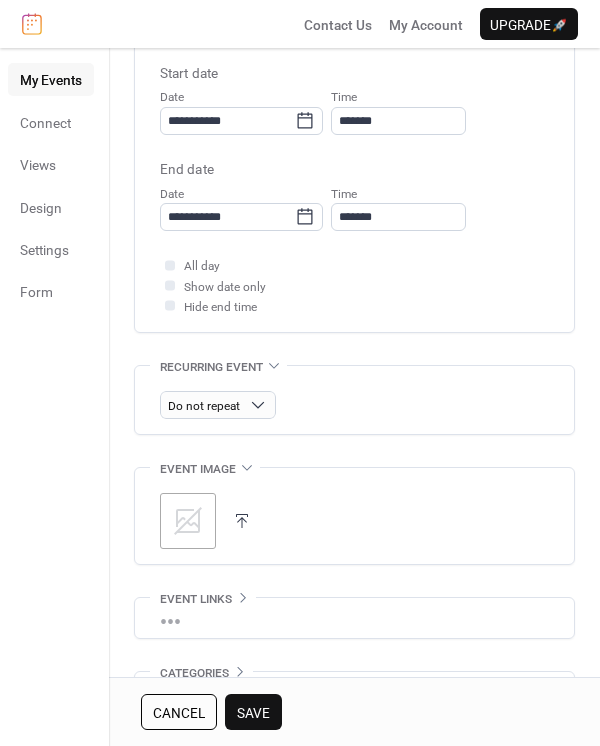 click on "Save" at bounding box center (253, 713) 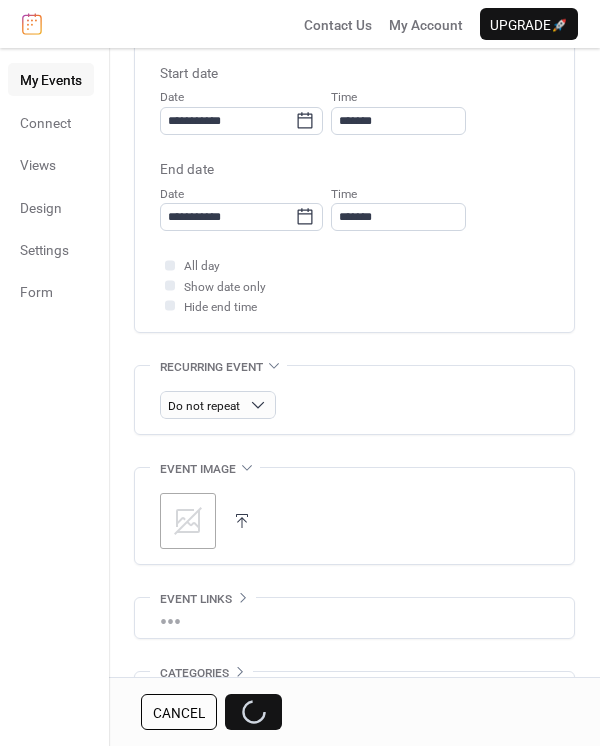 click on "Cancel Save" at bounding box center [211, 712] 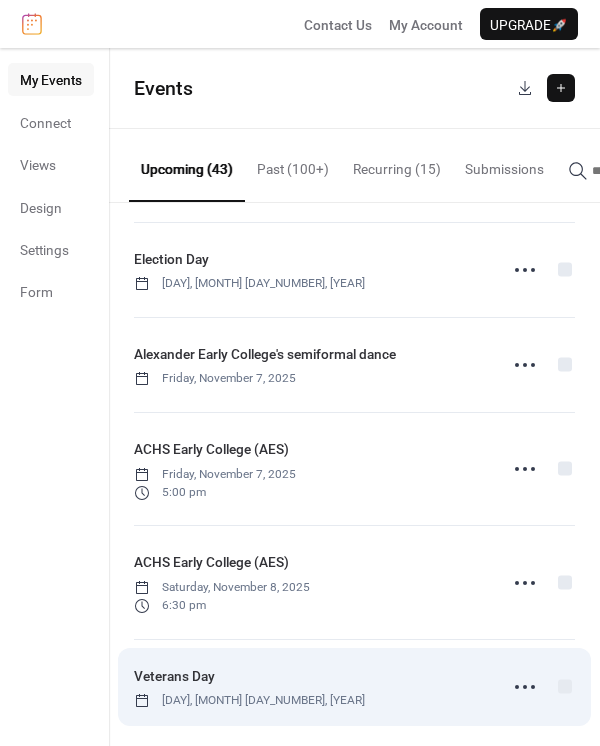 scroll, scrollTop: 2588, scrollLeft: 0, axis: vertical 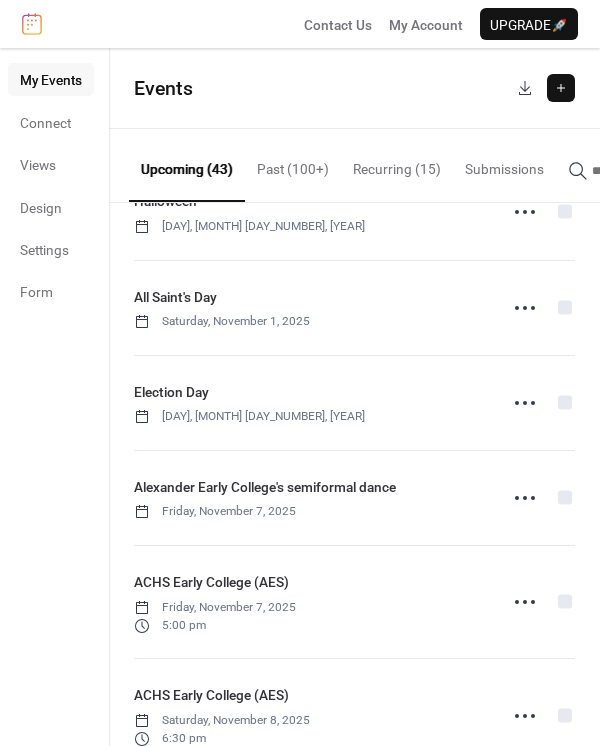 click 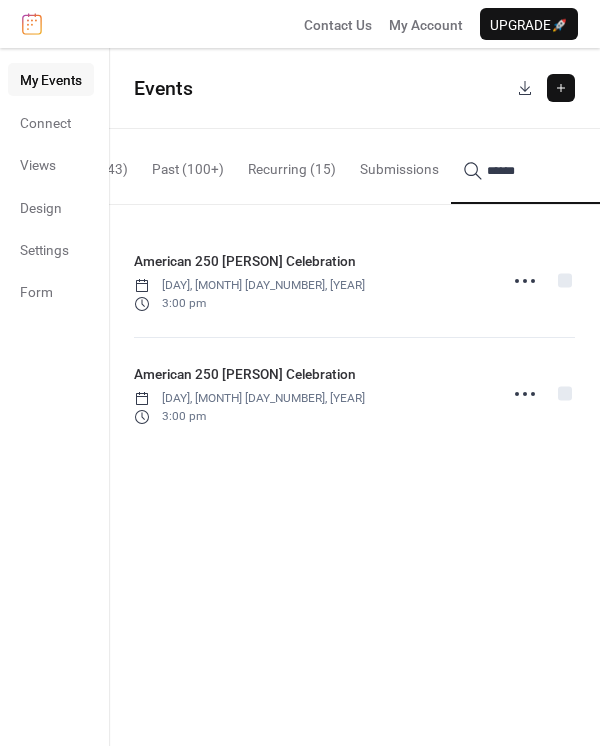 click on "******" at bounding box center [535, 166] 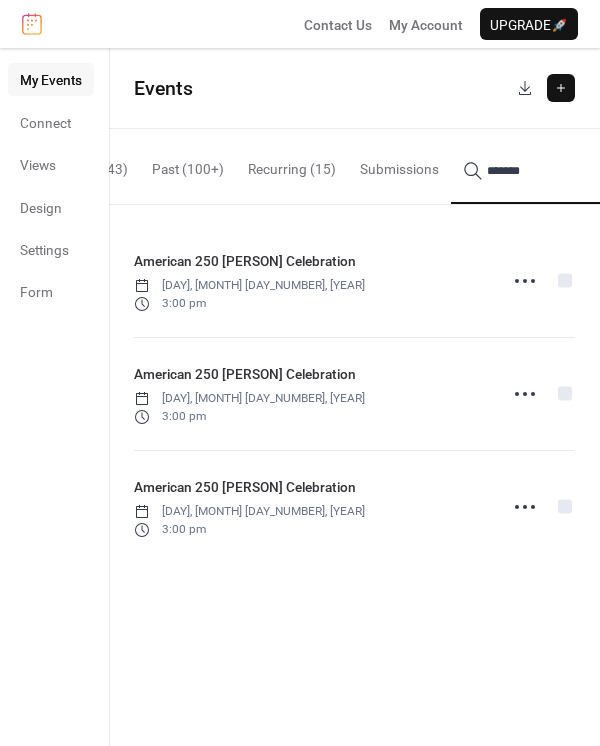 type on "******" 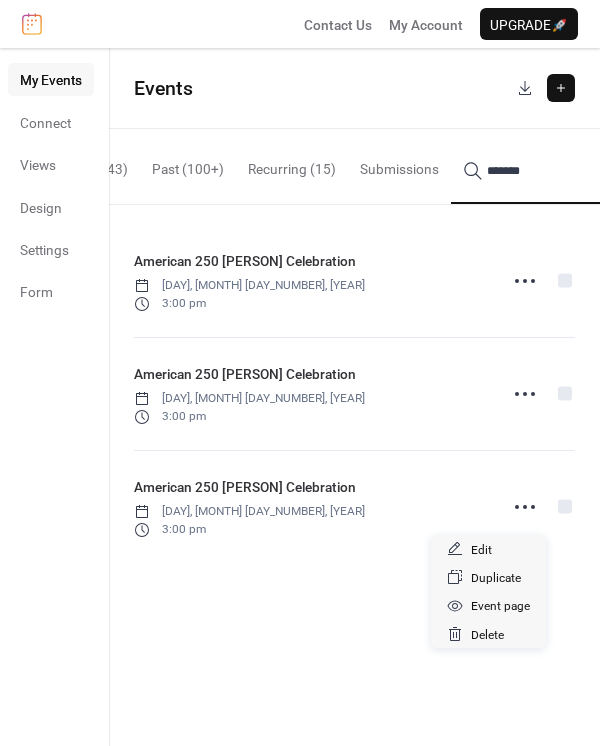 click 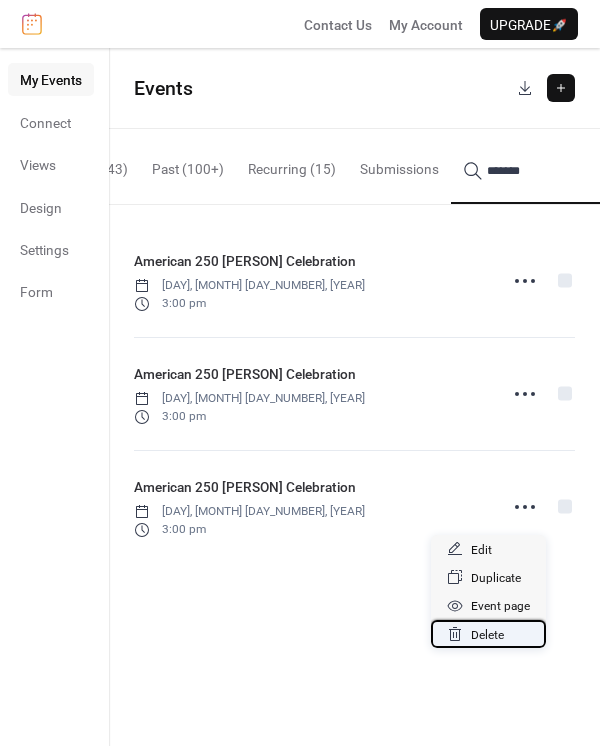 click on "Delete" at bounding box center [487, 635] 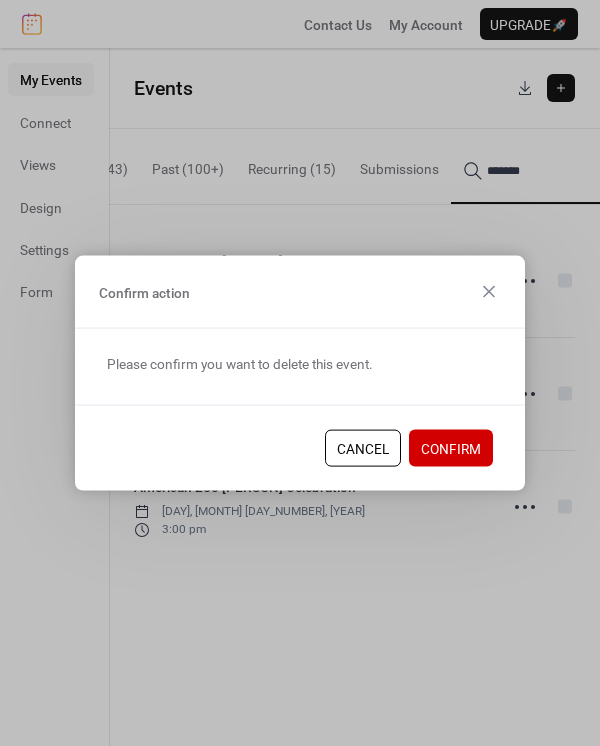 click on "Confirm" at bounding box center (451, 449) 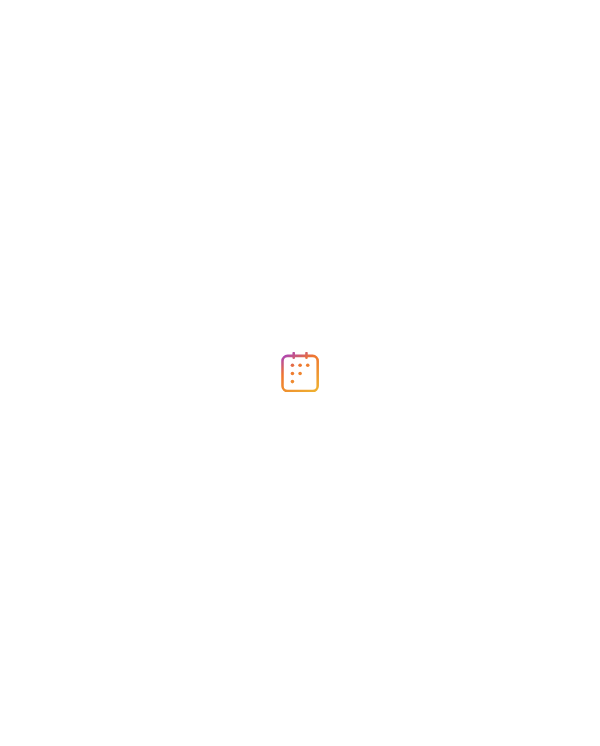 scroll, scrollTop: 0, scrollLeft: 0, axis: both 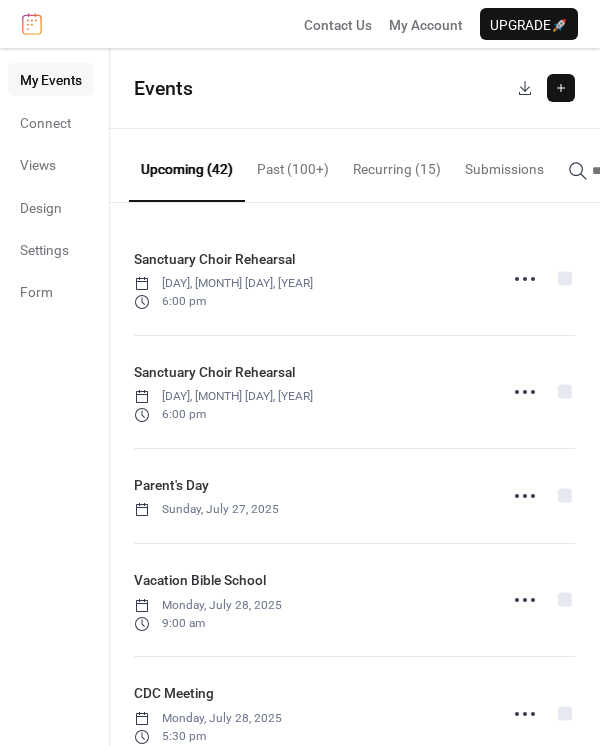 click at bounding box center (640, 170) 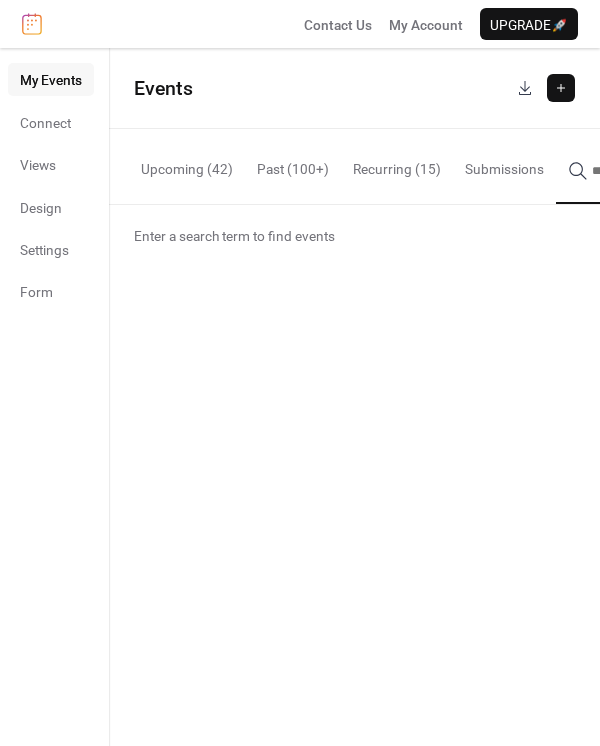 click 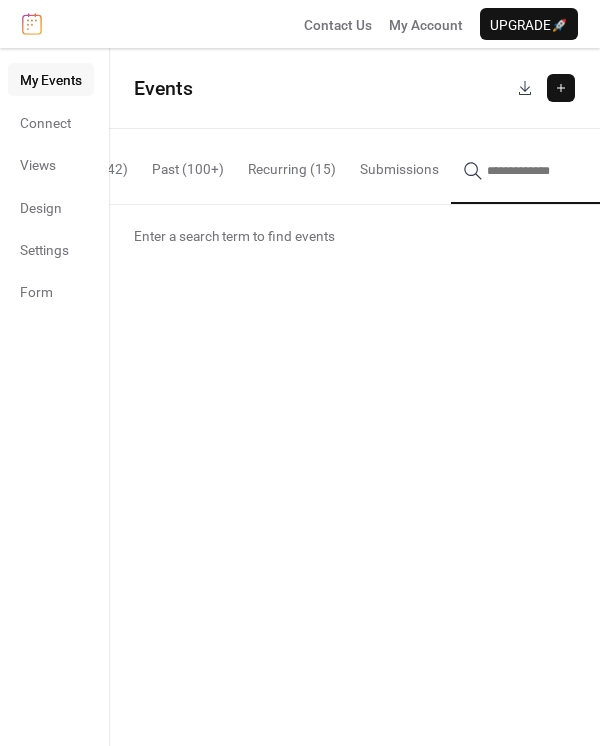 click on "Enter a search term to find events" at bounding box center [234, 236] 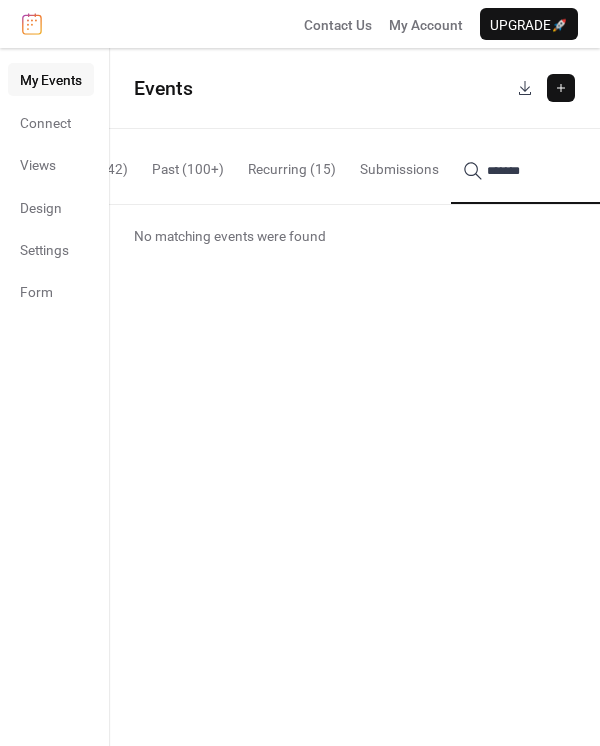 click on "******" at bounding box center (535, 166) 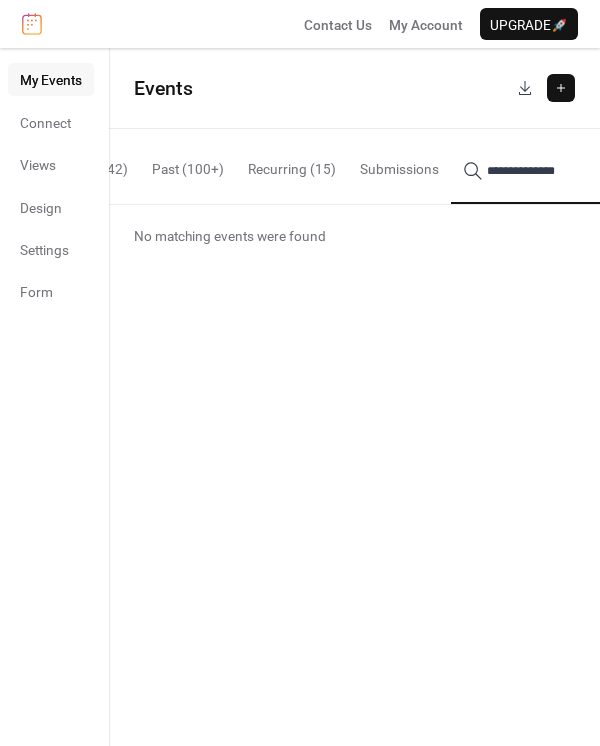 click on "**********" at bounding box center [535, 166] 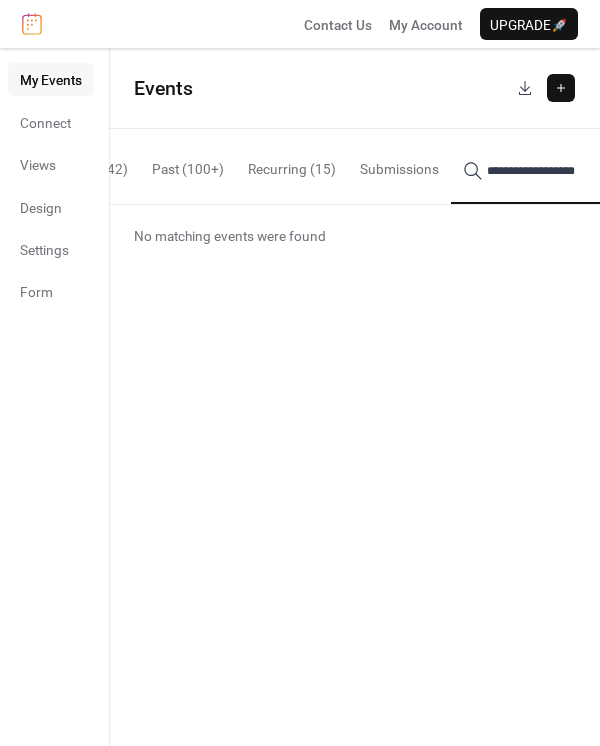 type on "**********" 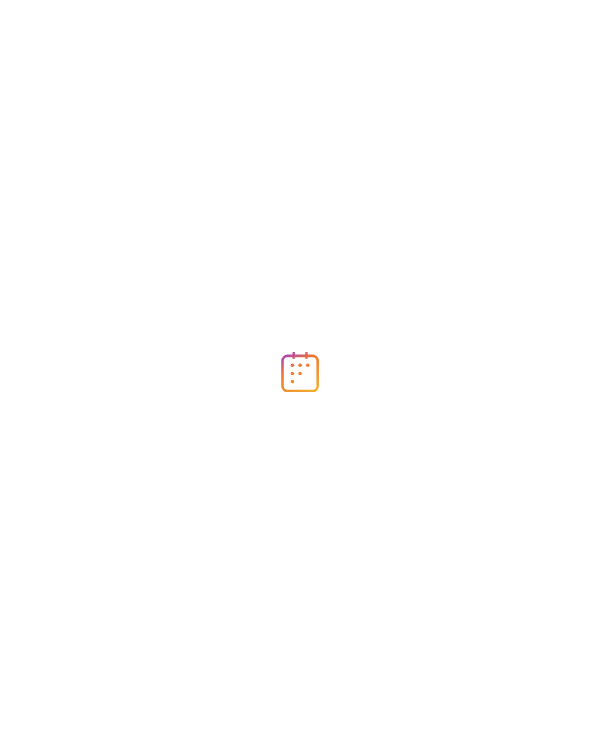 scroll, scrollTop: 0, scrollLeft: 0, axis: both 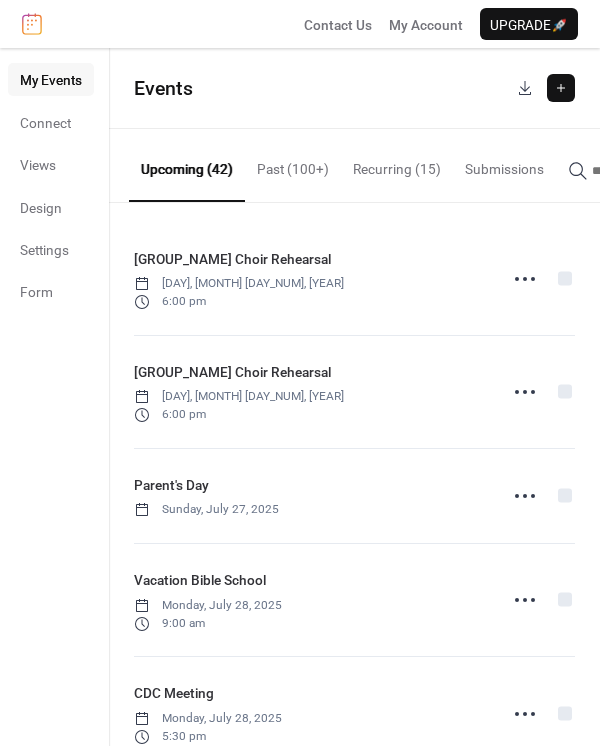 click at bounding box center [561, 88] 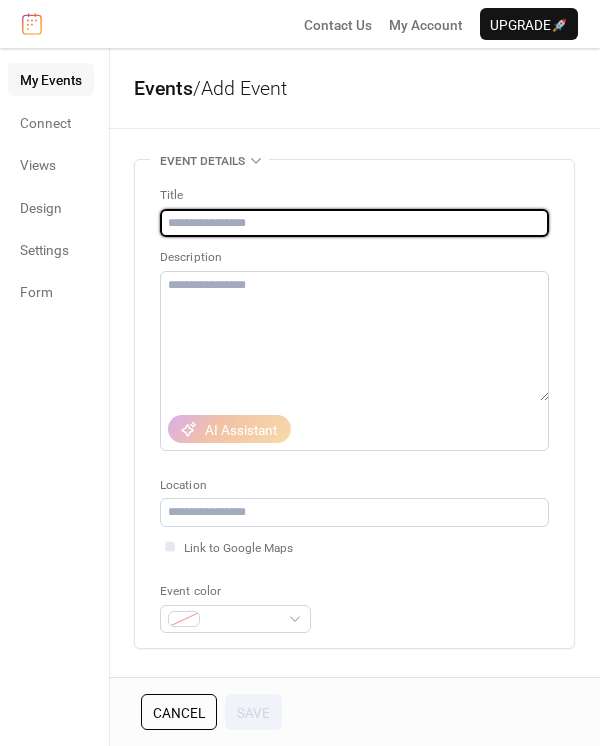 click at bounding box center [354, 223] 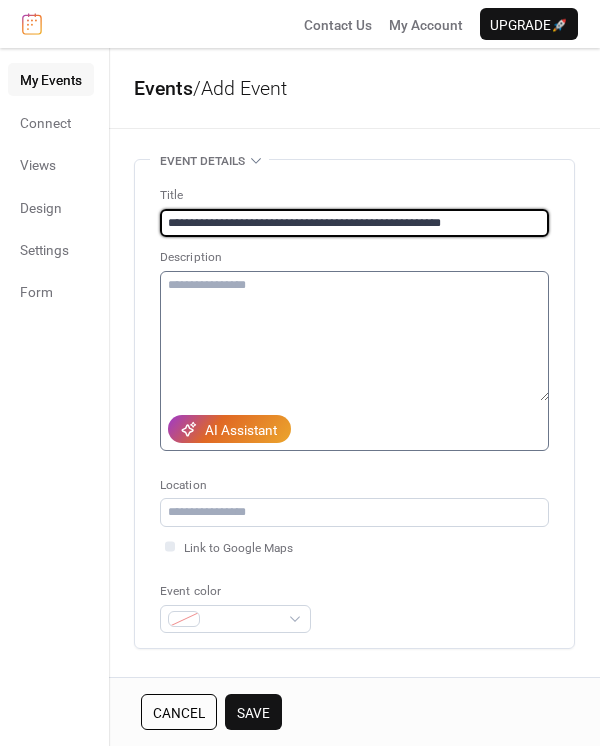 type on "**********" 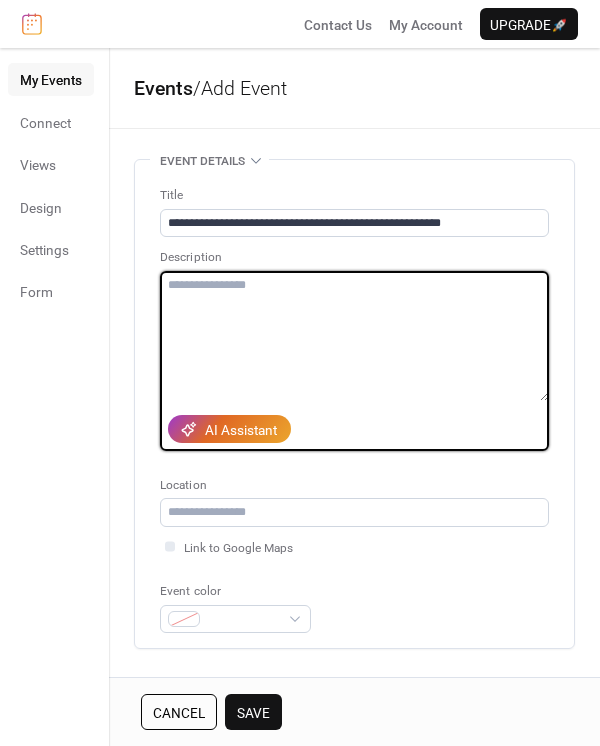 click at bounding box center (354, 336) 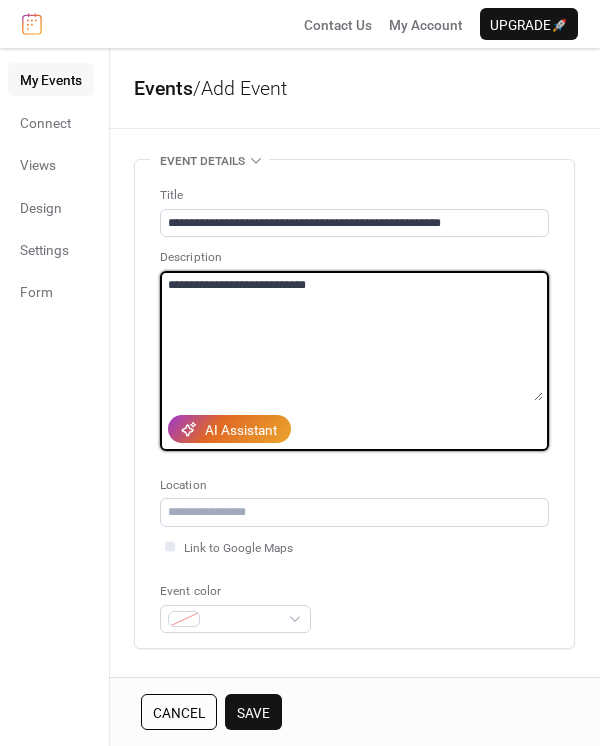 type on "**********" 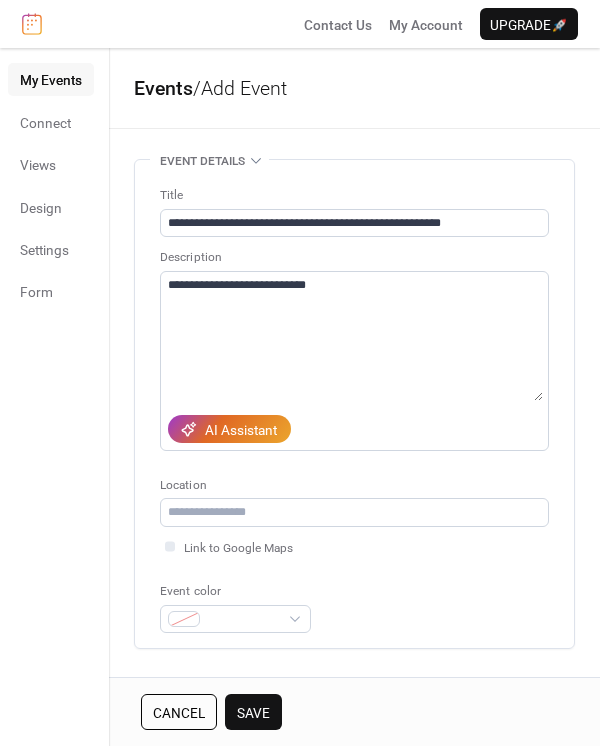 click on "**********" at bounding box center [354, 404] 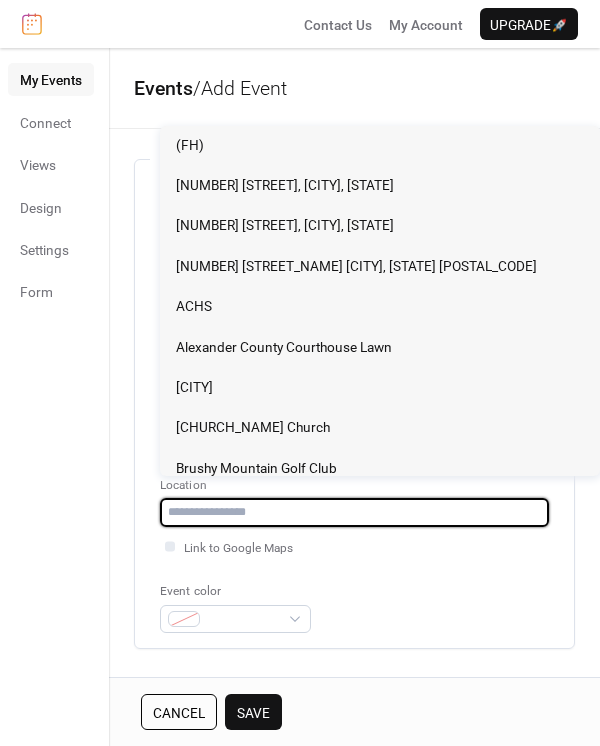 click at bounding box center (354, 512) 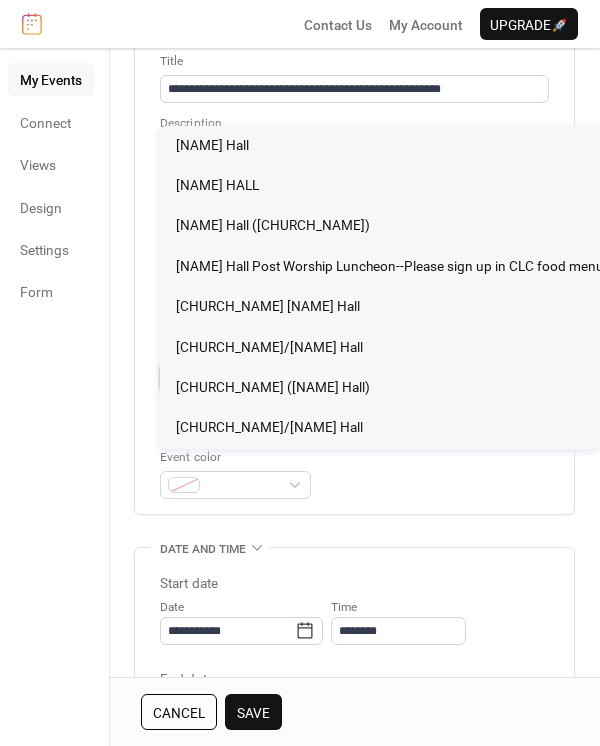 scroll, scrollTop: 133, scrollLeft: 0, axis: vertical 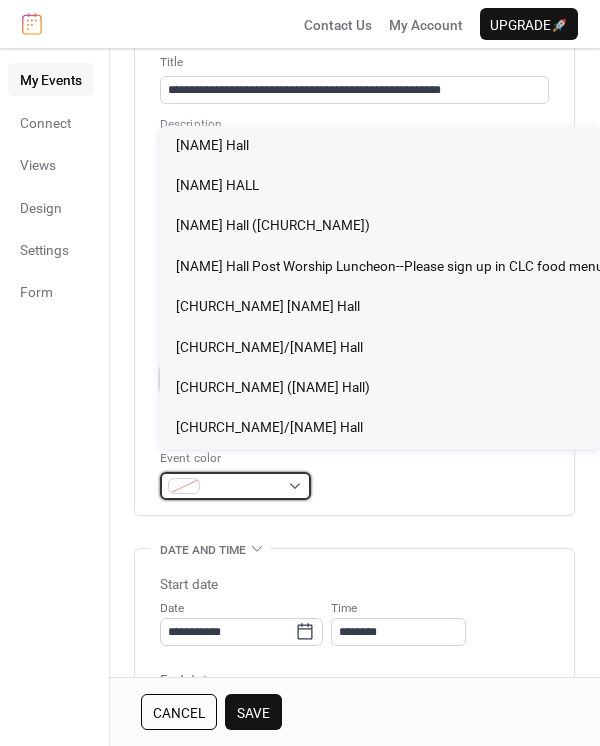 click at bounding box center (243, 487) 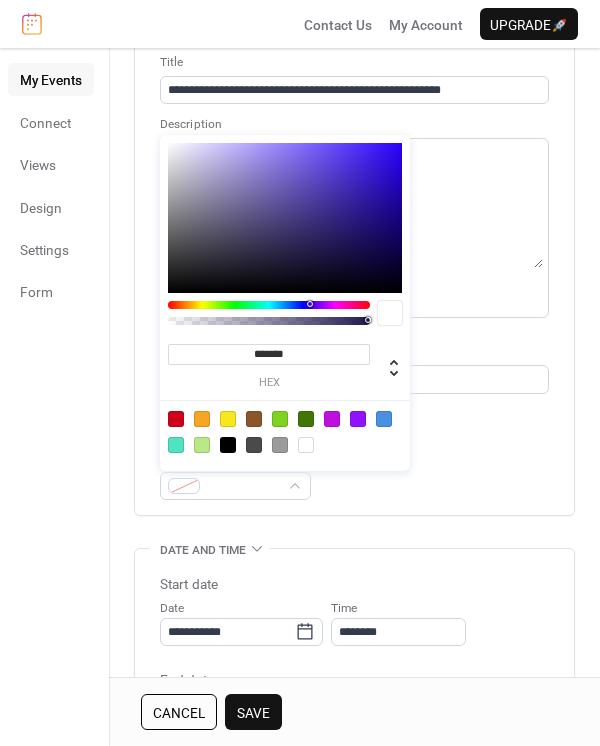 click at bounding box center [254, 445] 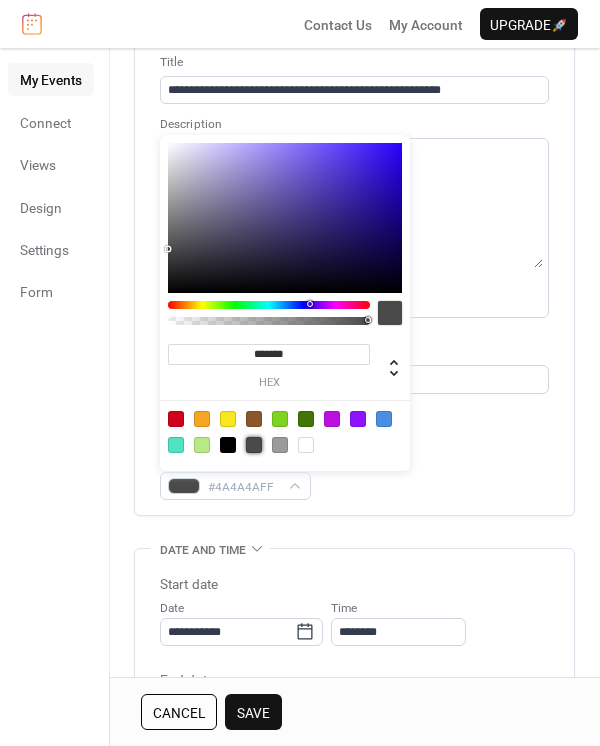 scroll, scrollTop: 266, scrollLeft: 0, axis: vertical 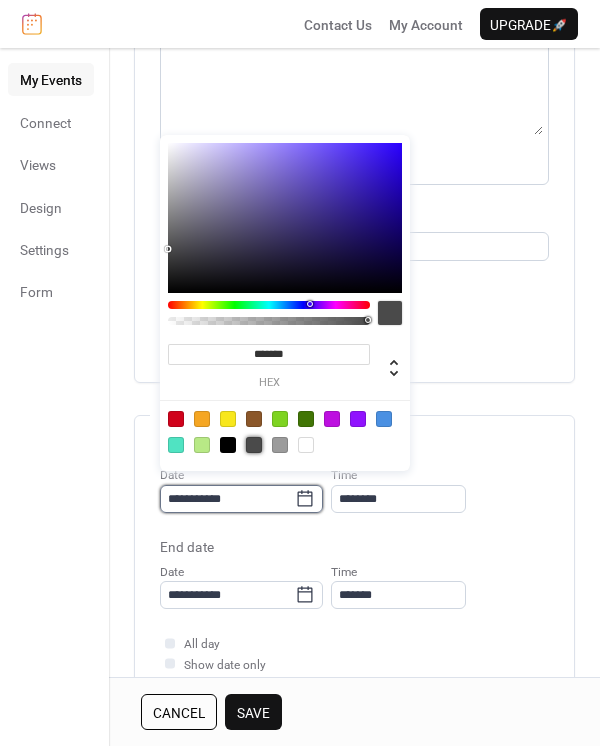 click on "**********" at bounding box center (227, 499) 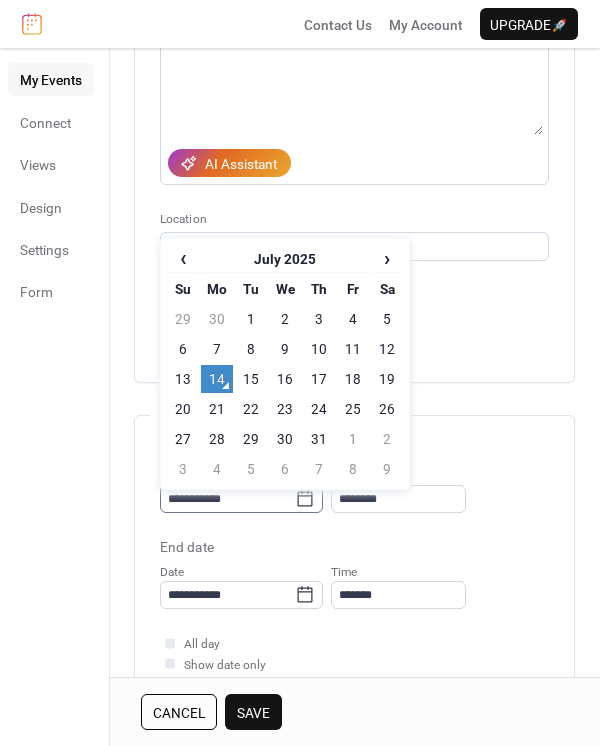 click 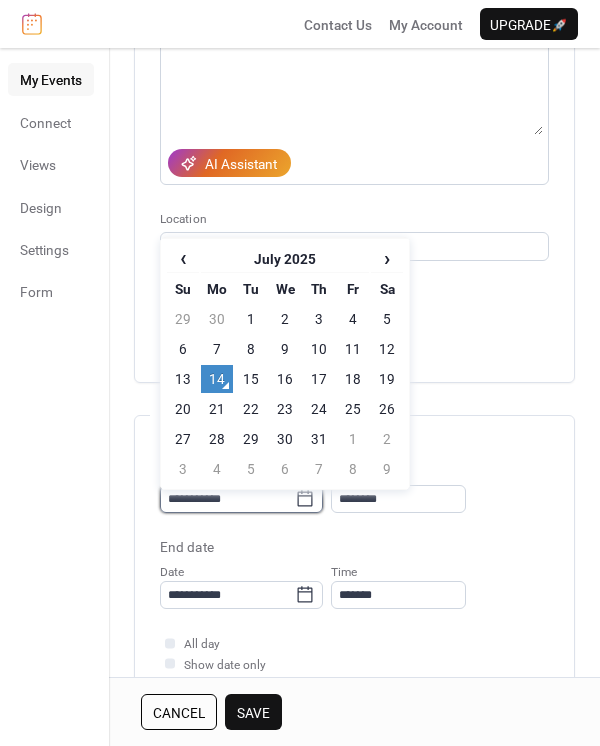 click on "**********" at bounding box center (227, 499) 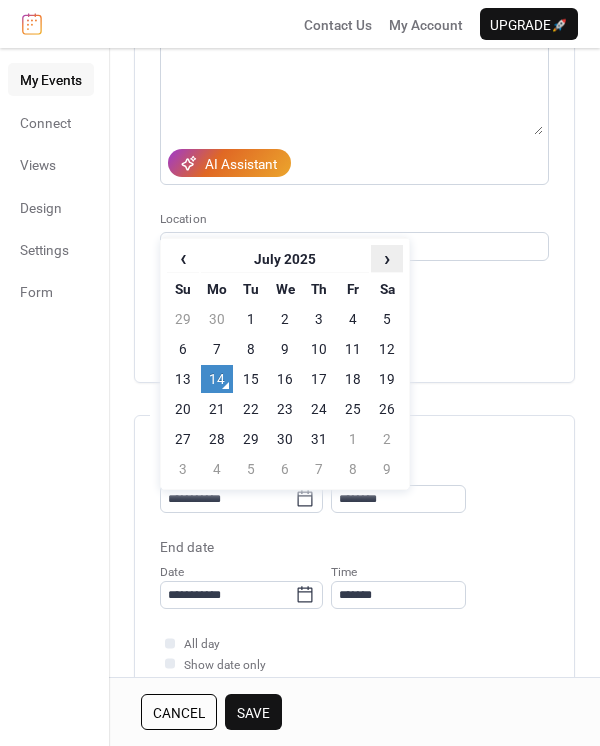click on "›" at bounding box center [387, 258] 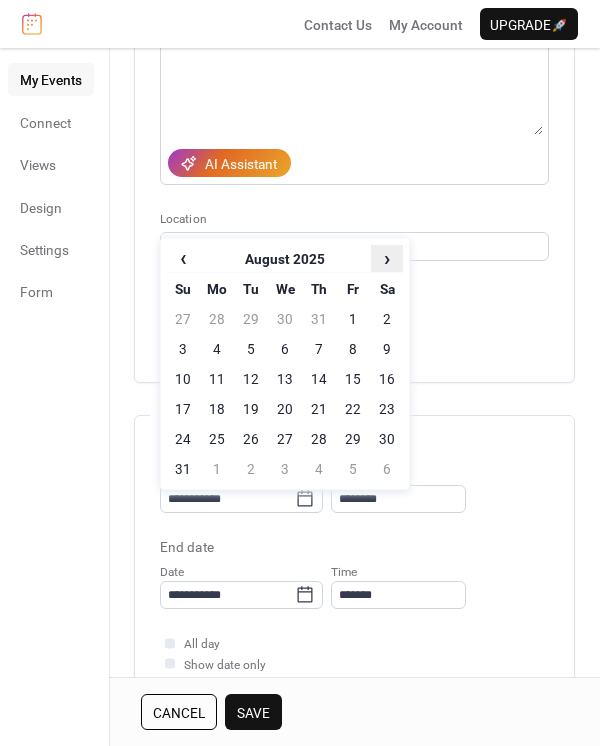 click on "›" at bounding box center (387, 258) 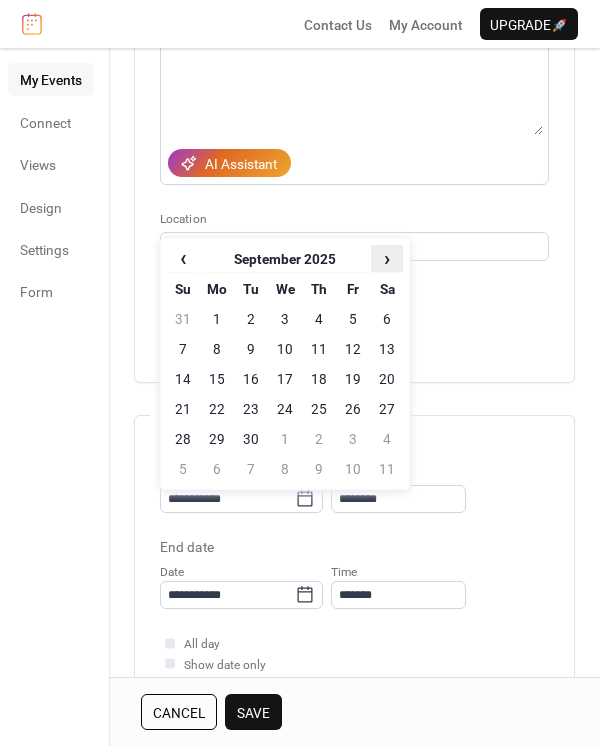 click on "›" at bounding box center (387, 258) 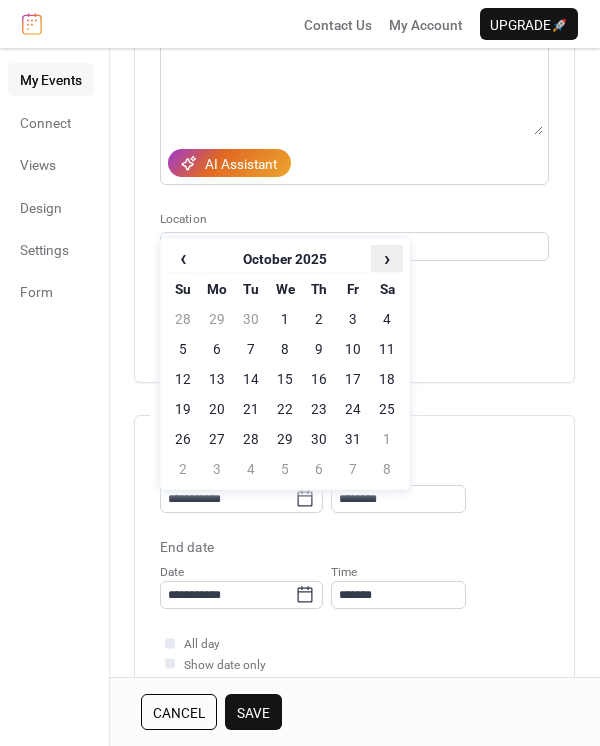 click on "›" at bounding box center [387, 258] 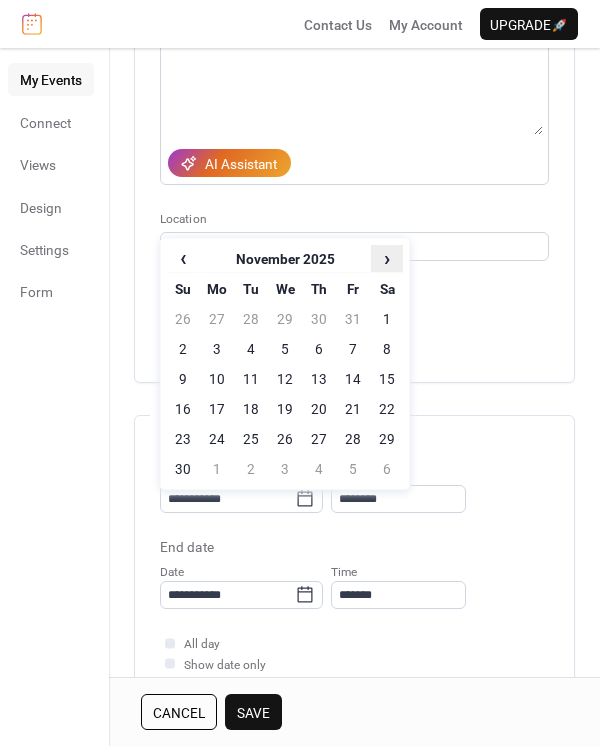 click on "›" at bounding box center [387, 258] 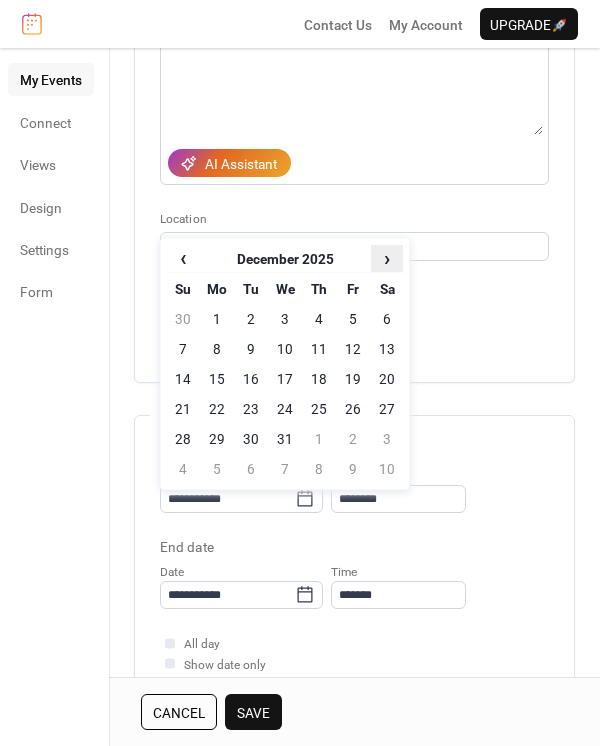 click on "›" at bounding box center (387, 258) 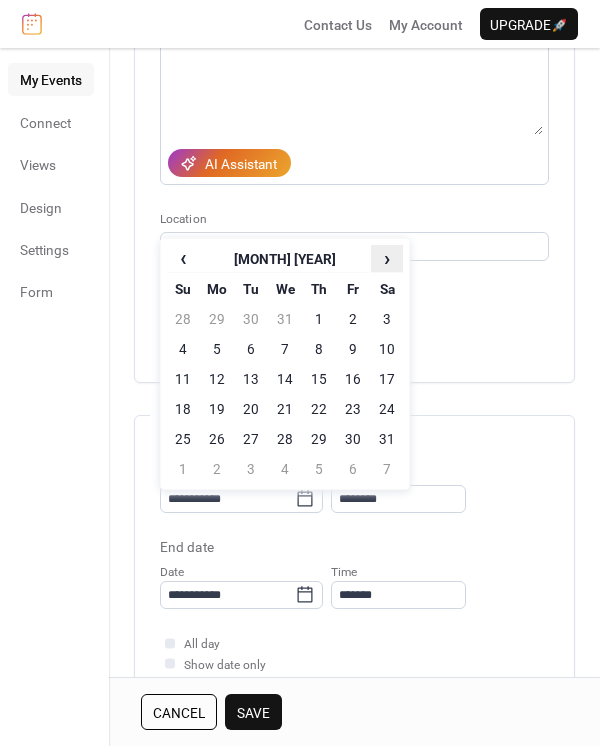 click on "›" at bounding box center [387, 258] 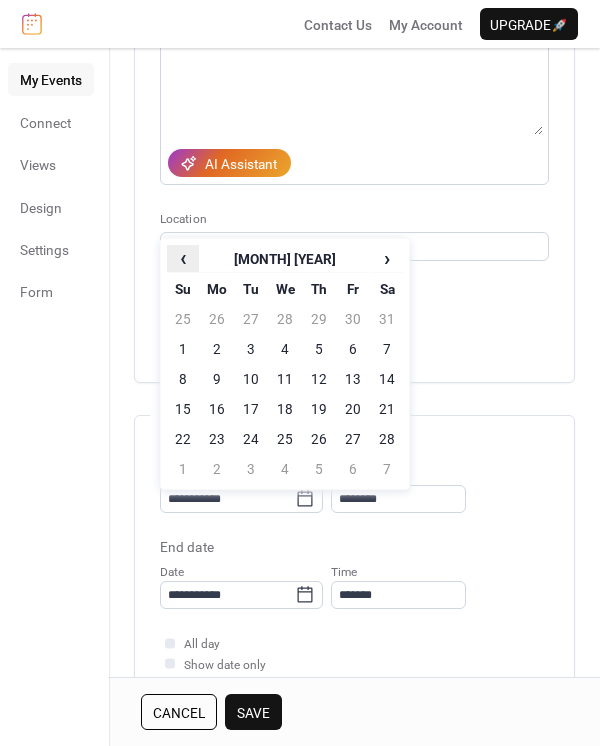 click on "‹" at bounding box center [183, 258] 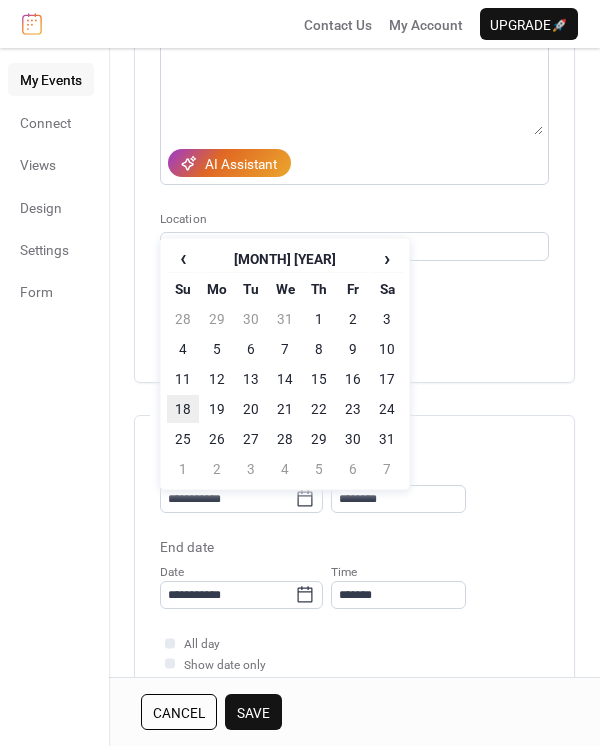 click on "18" at bounding box center [183, 409] 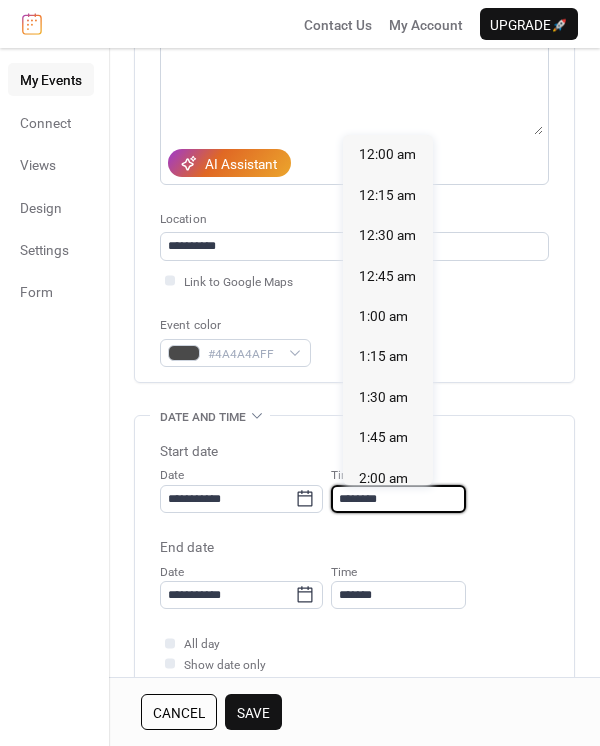 click on "********" at bounding box center (398, 499) 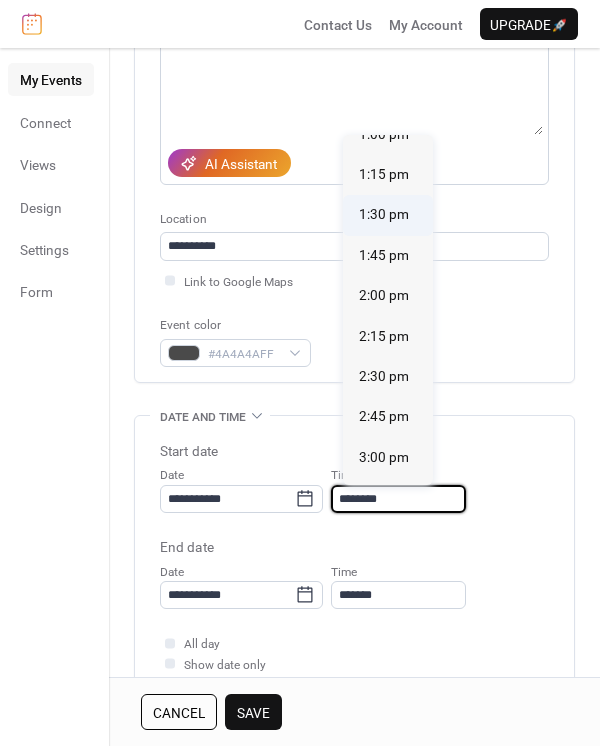 scroll, scrollTop: 2141, scrollLeft: 0, axis: vertical 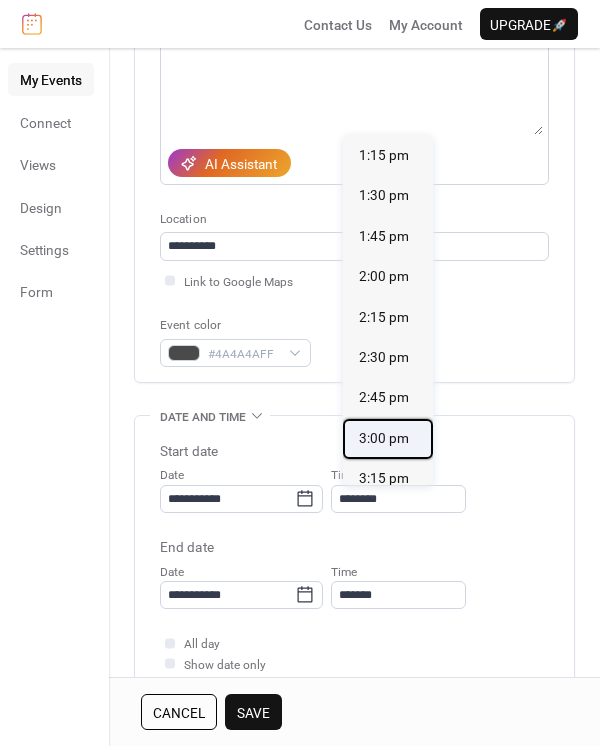 click on "3:00 pm" at bounding box center [384, 438] 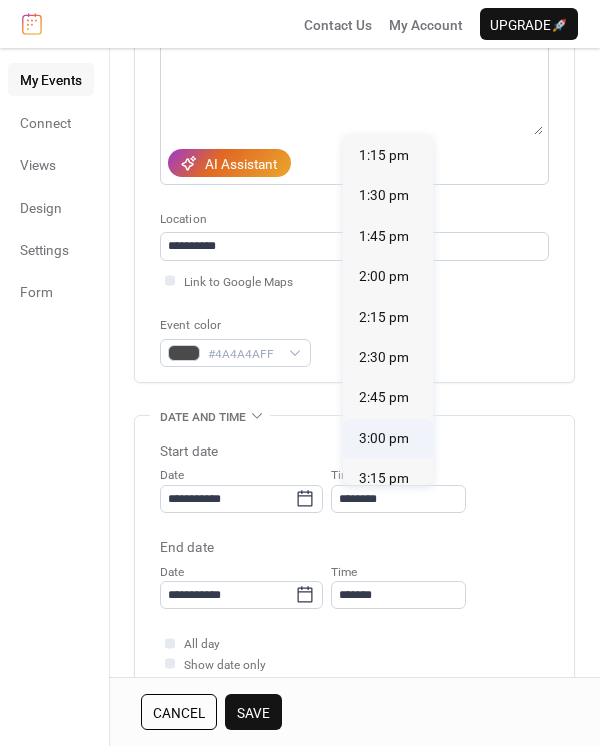 type on "*******" 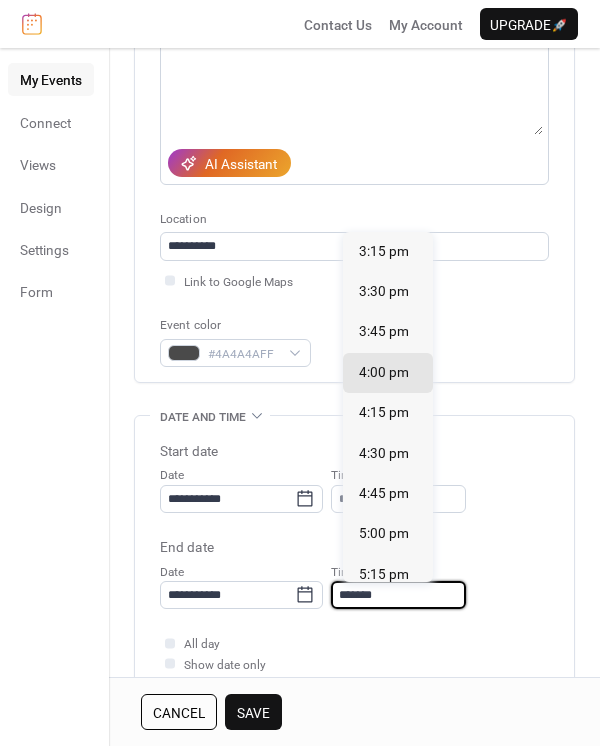 click on "*******" at bounding box center [398, 595] 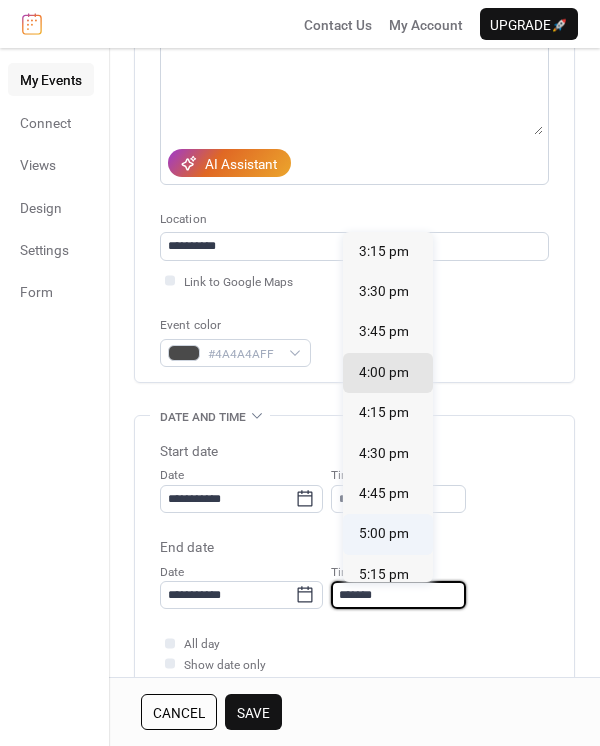 scroll, scrollTop: 133, scrollLeft: 0, axis: vertical 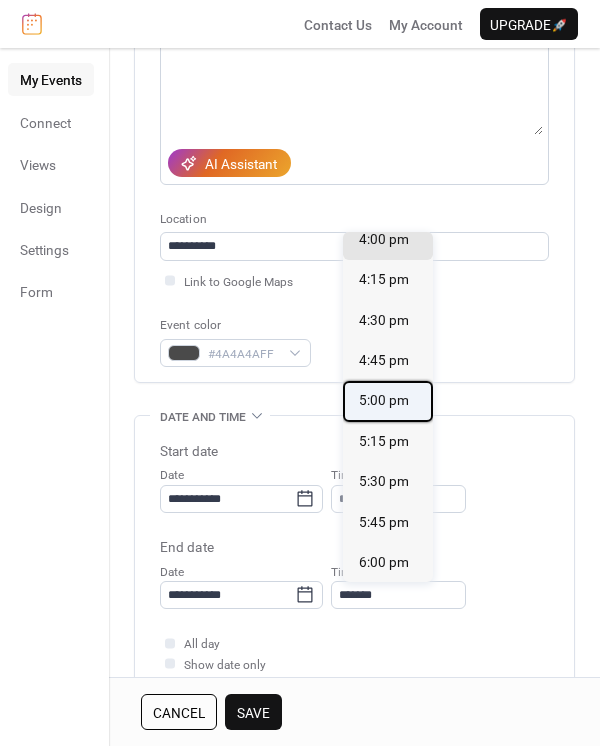 click on "5:00 pm" at bounding box center [388, 401] 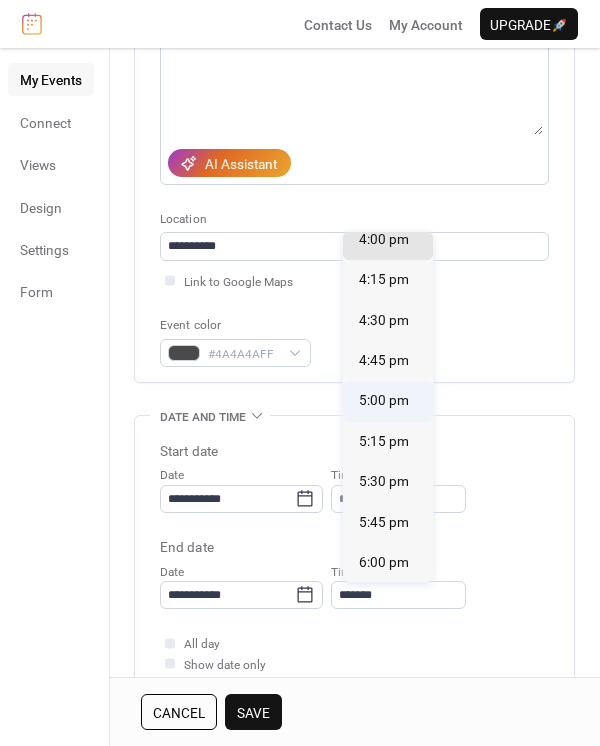 type on "*******" 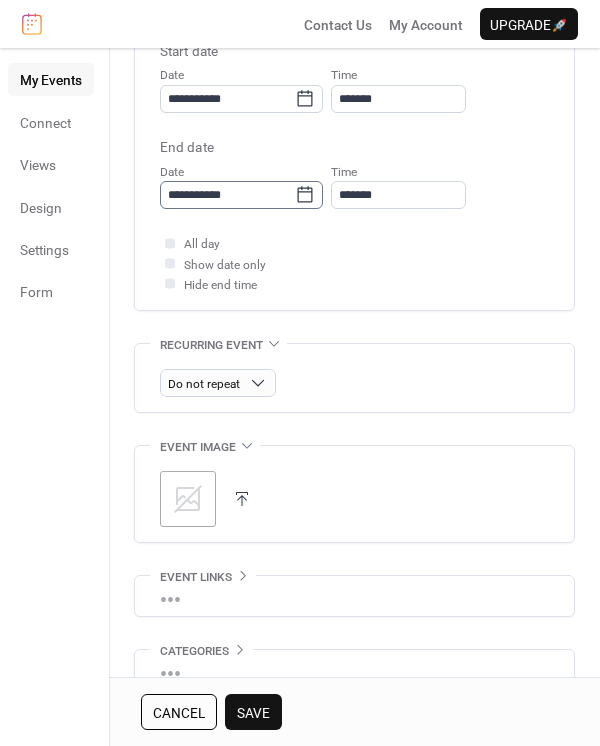 scroll, scrollTop: 777, scrollLeft: 0, axis: vertical 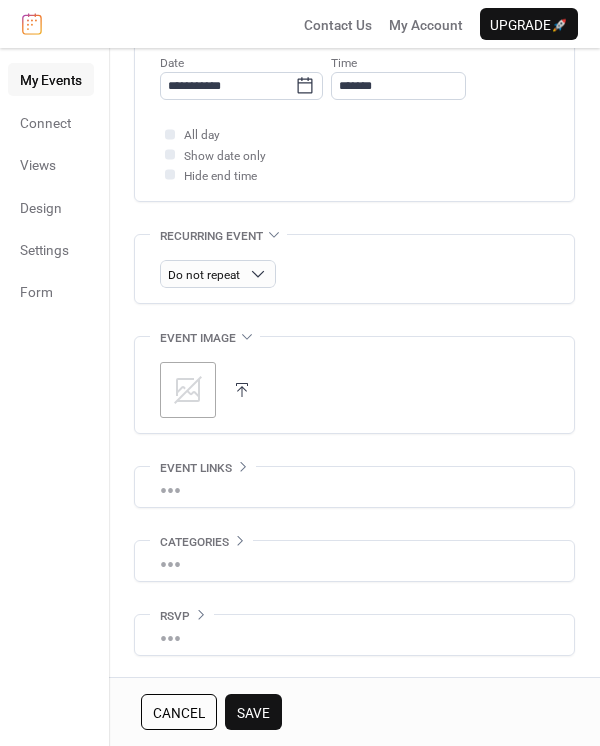 click on "Save" at bounding box center [253, 713] 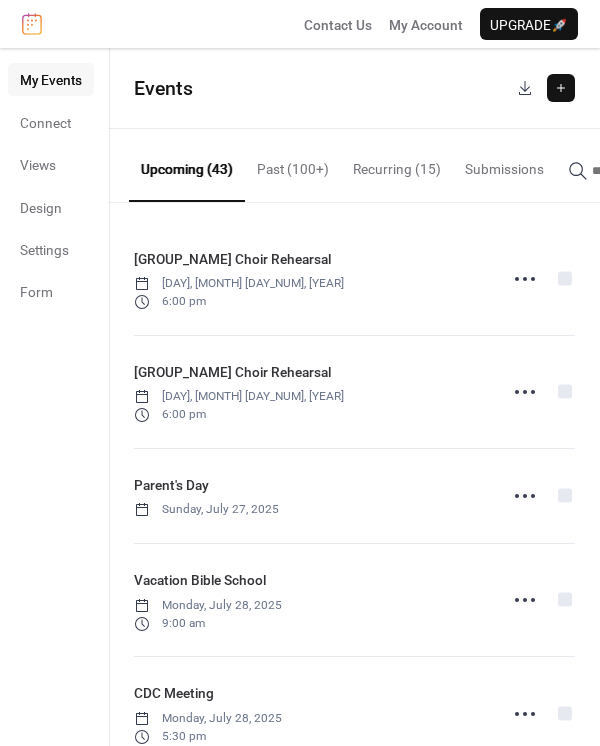 click at bounding box center (561, 88) 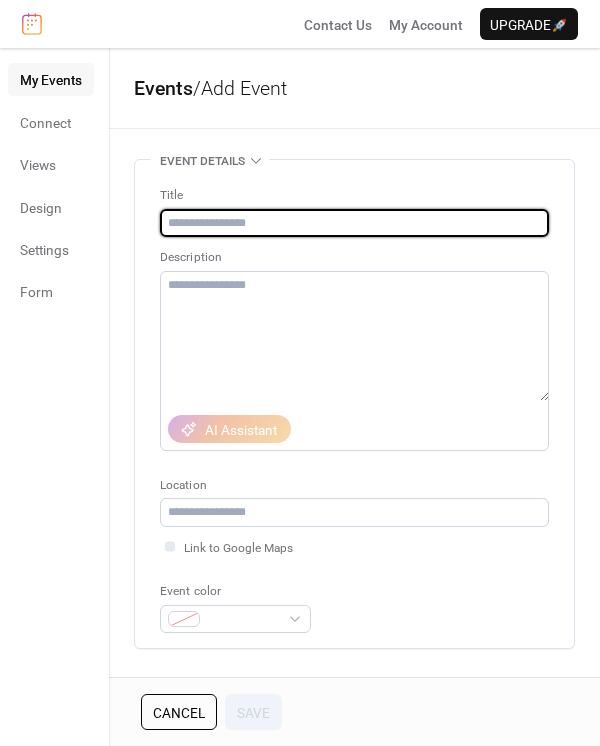 click at bounding box center (354, 223) 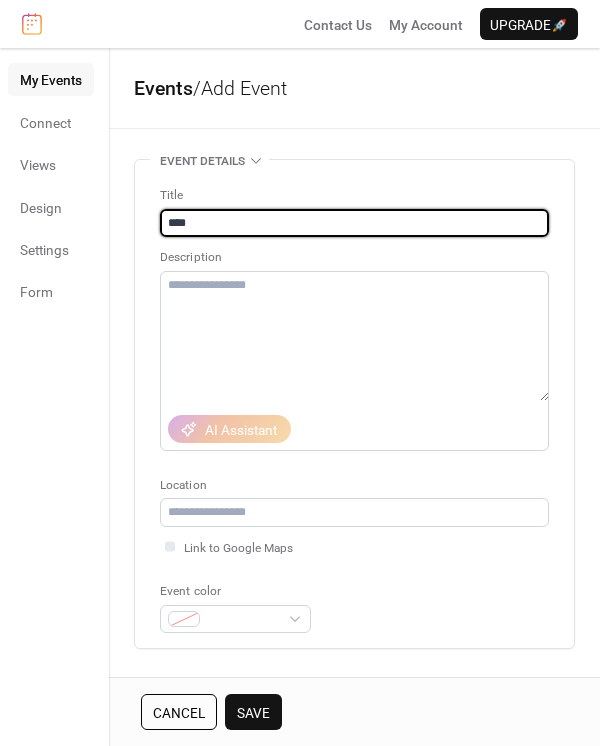 type on "**********" 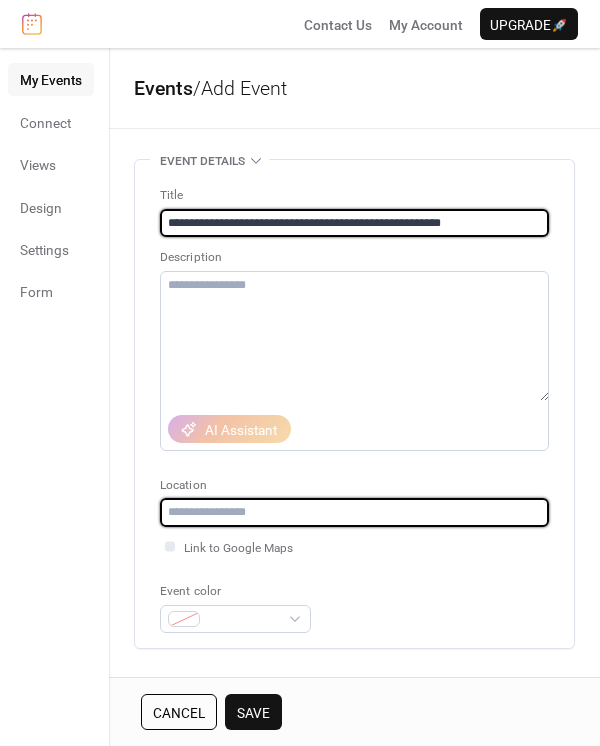 type on "**********" 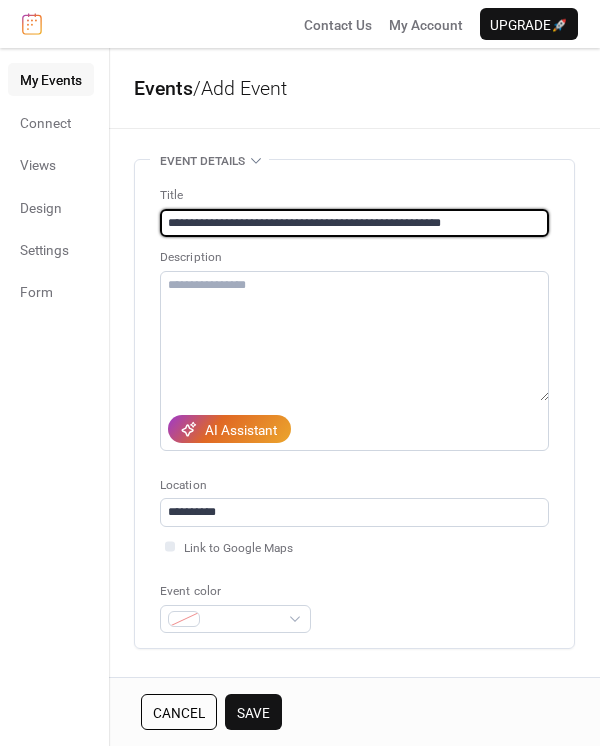 click on "**********" at bounding box center (354, 223) 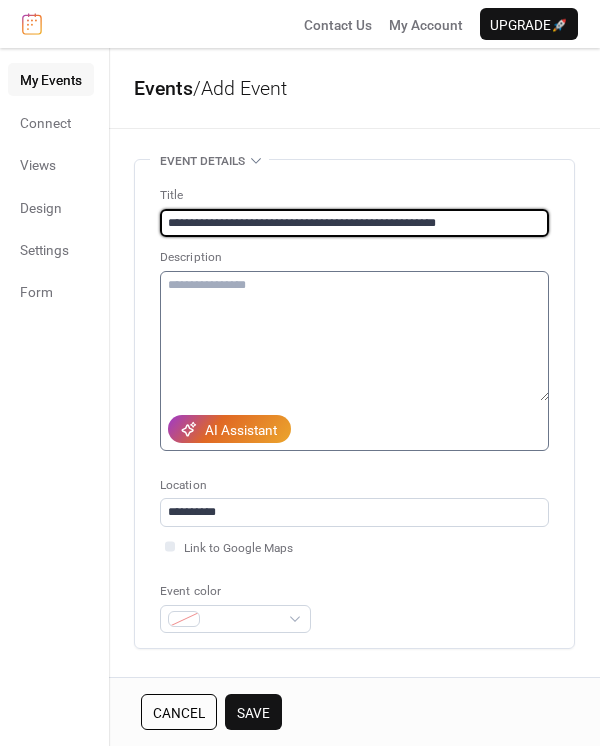 type on "**********" 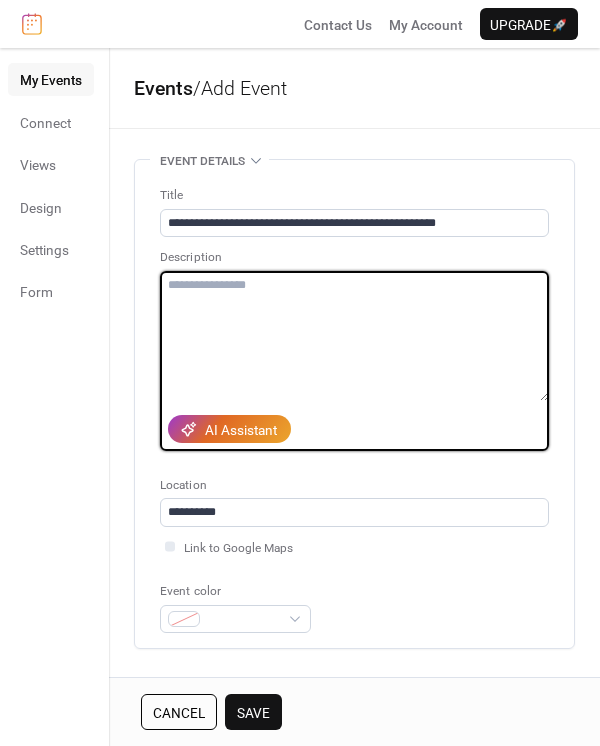 click at bounding box center [354, 336] 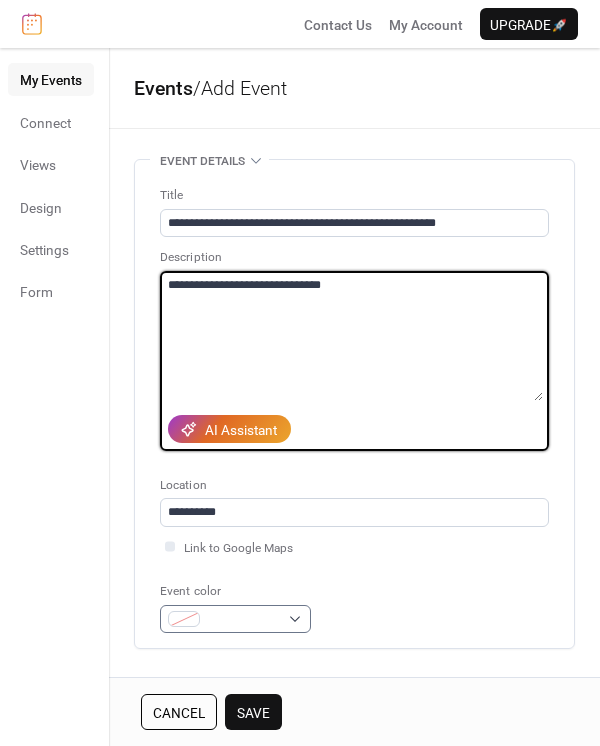 type on "**********" 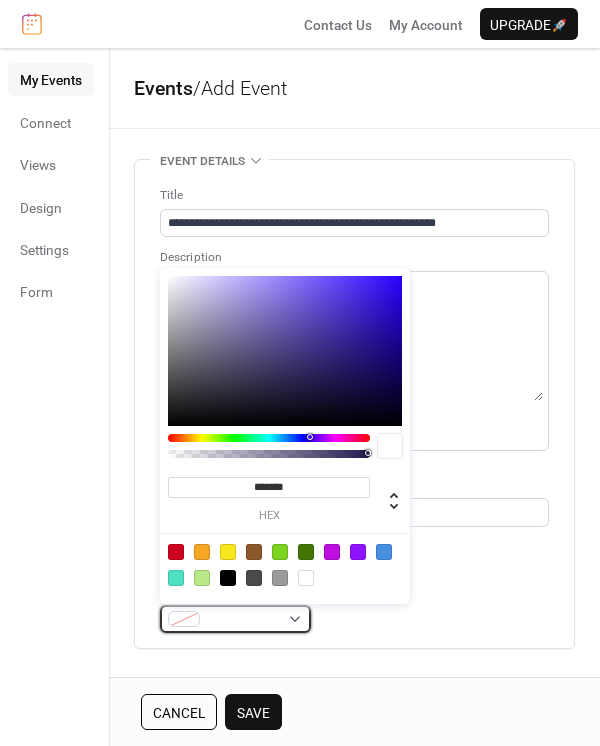 click at bounding box center (243, 620) 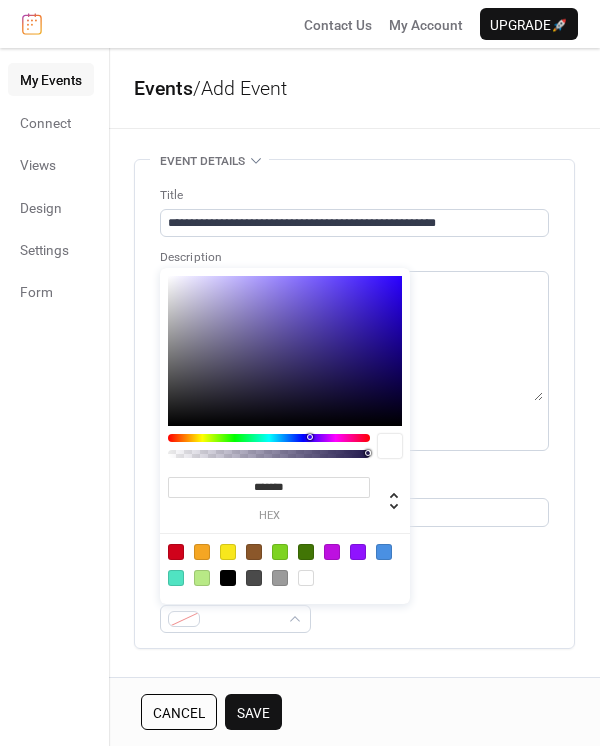 click at bounding box center [254, 578] 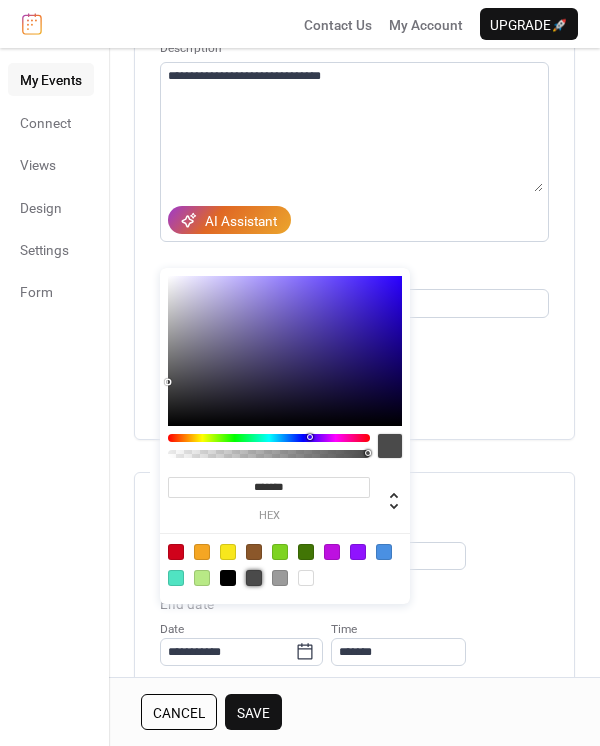 scroll, scrollTop: 266, scrollLeft: 0, axis: vertical 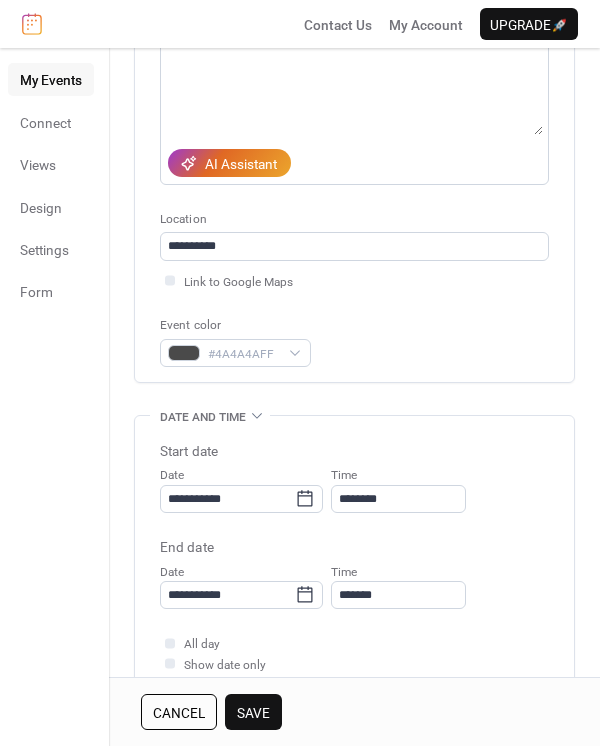 click on "**********" at bounding box center [354, 525] 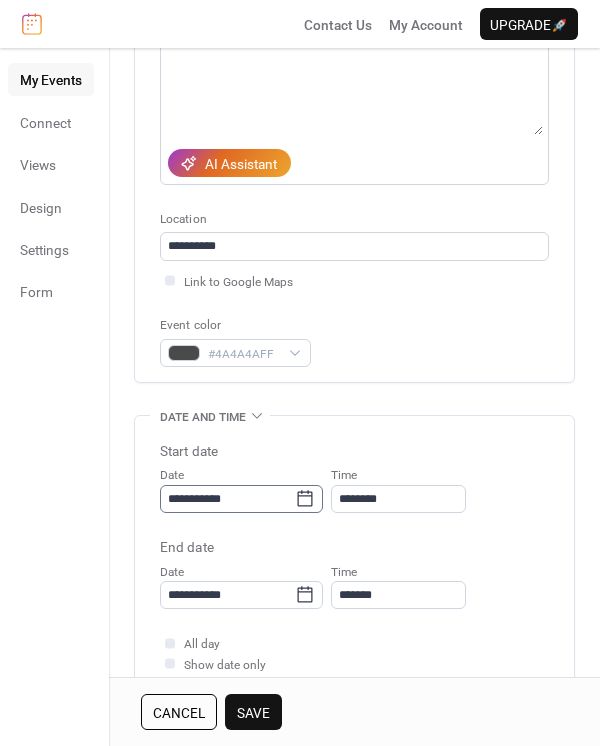 click 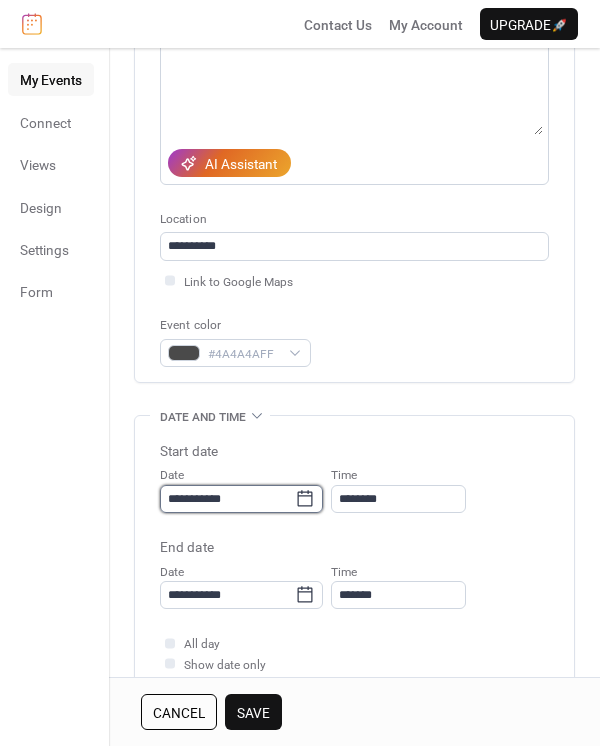 click on "**********" at bounding box center [227, 499] 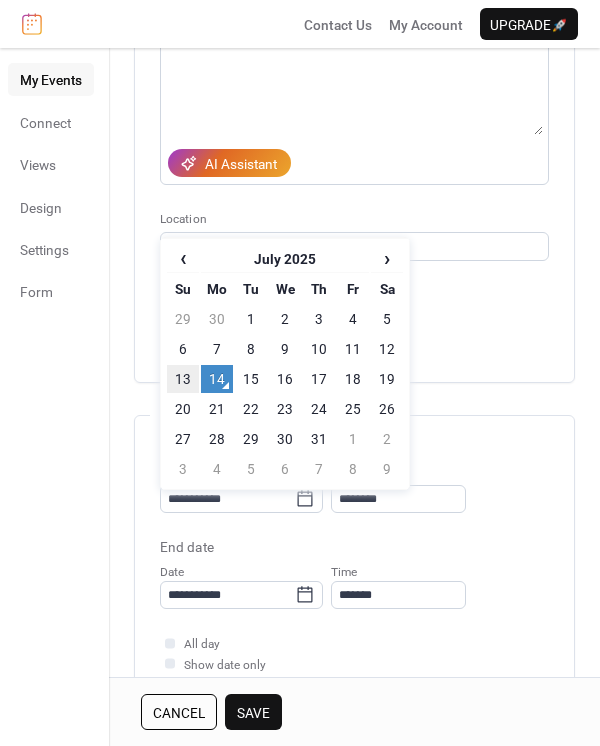click on "13" at bounding box center [183, 379] 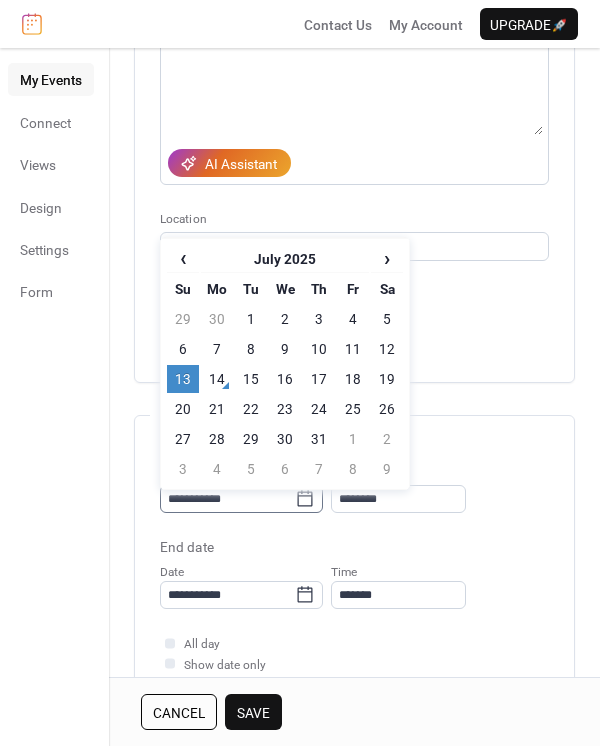click 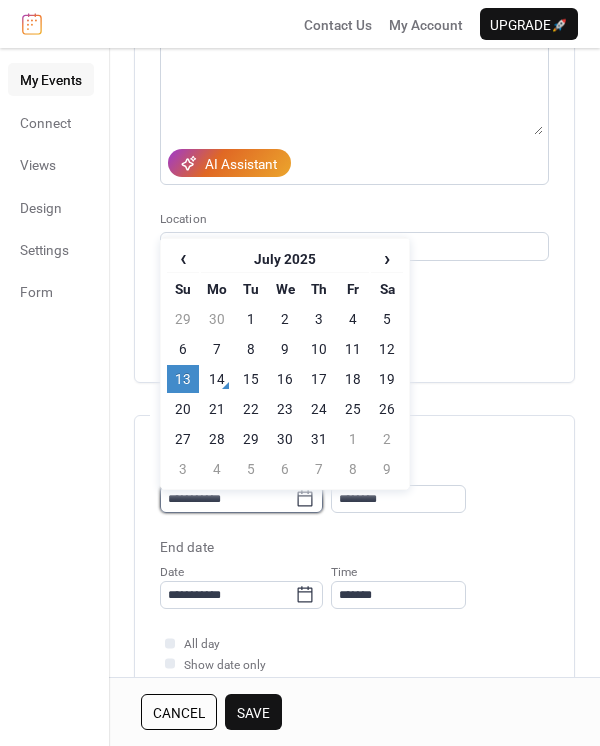 click on "**********" at bounding box center (227, 499) 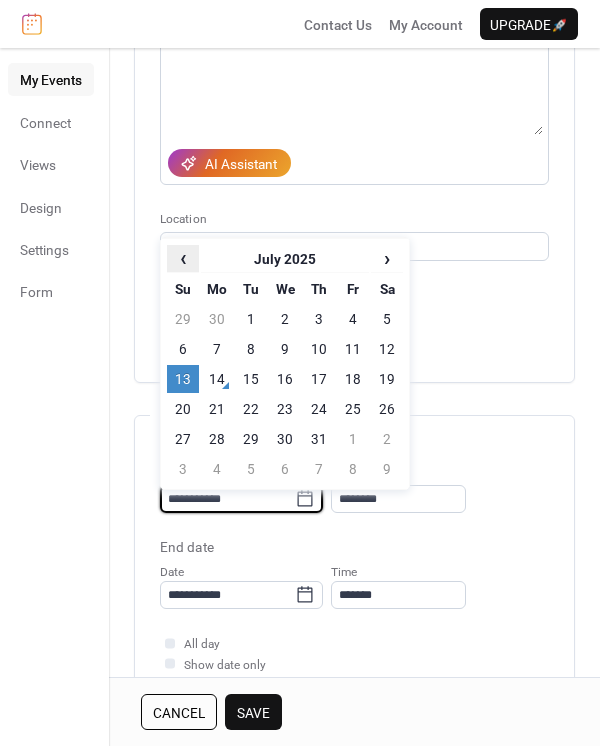 click on "‹" at bounding box center (183, 258) 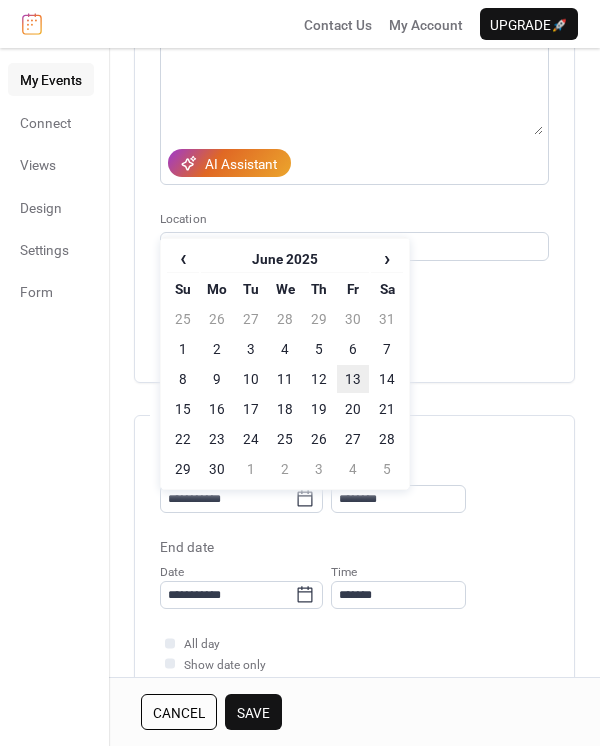 click on "13" at bounding box center [353, 379] 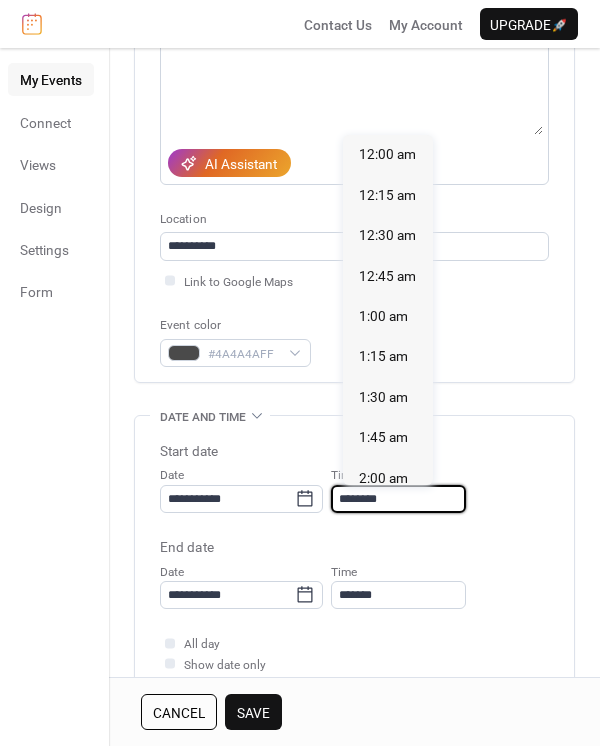 click on "********" at bounding box center (398, 499) 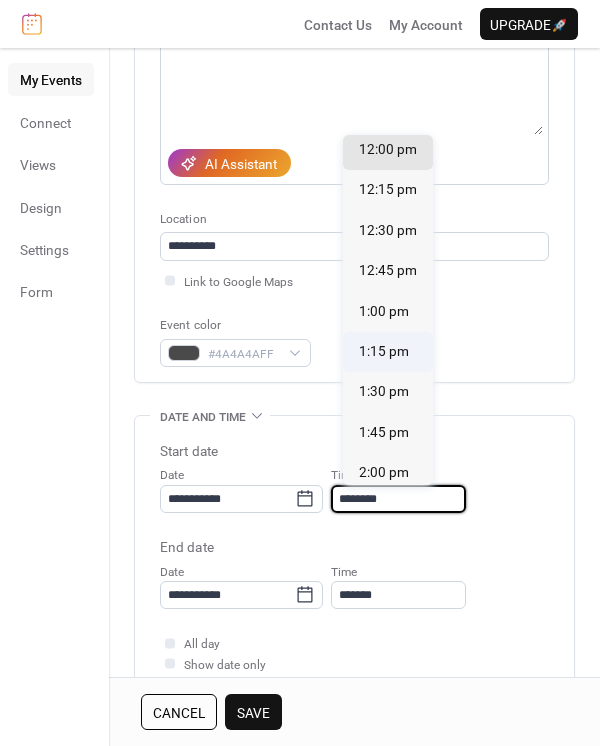 scroll, scrollTop: 2008, scrollLeft: 0, axis: vertical 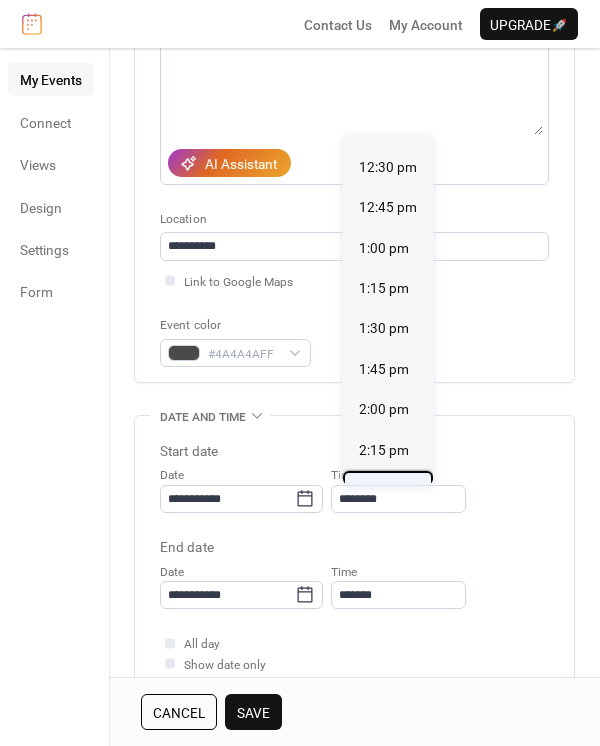 click on "2:30 pm" at bounding box center (384, 490) 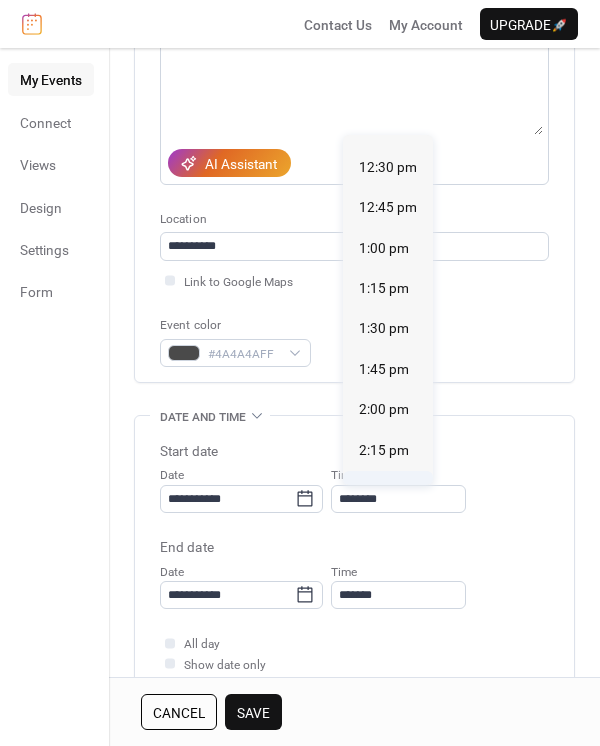 type on "*******" 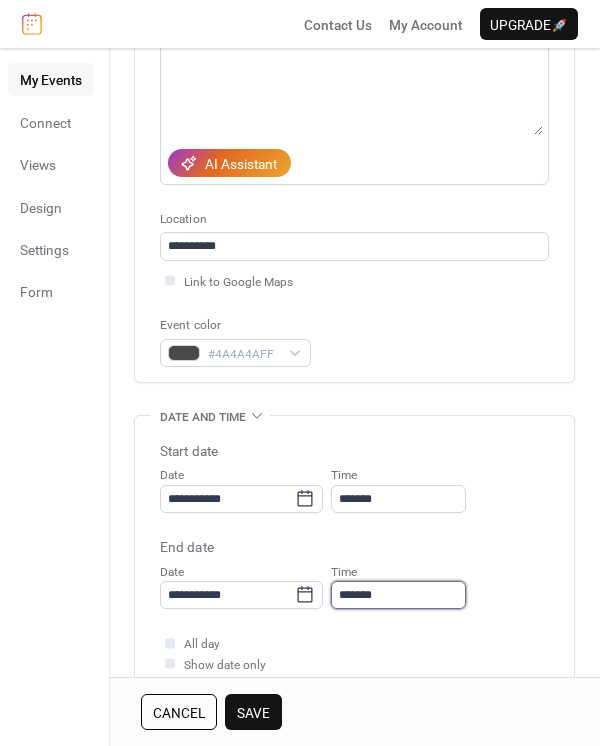 click on "*******" at bounding box center (398, 595) 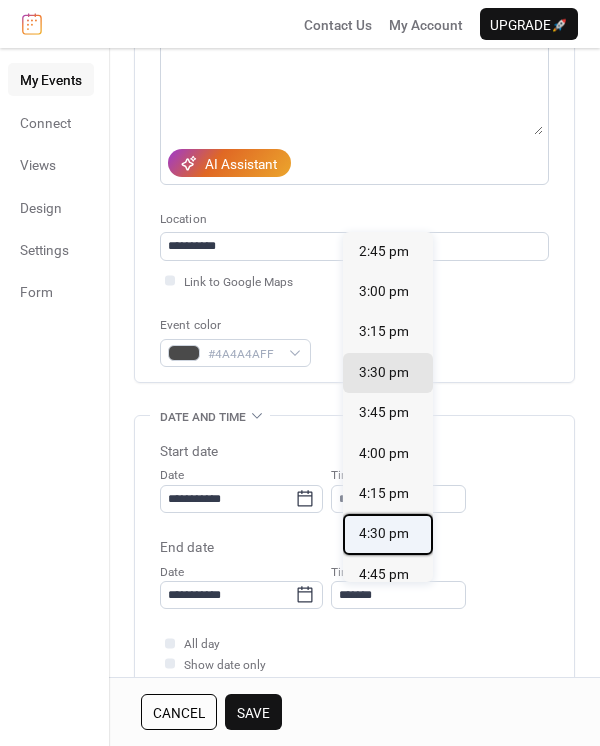 click on "4:30 pm" at bounding box center [384, 533] 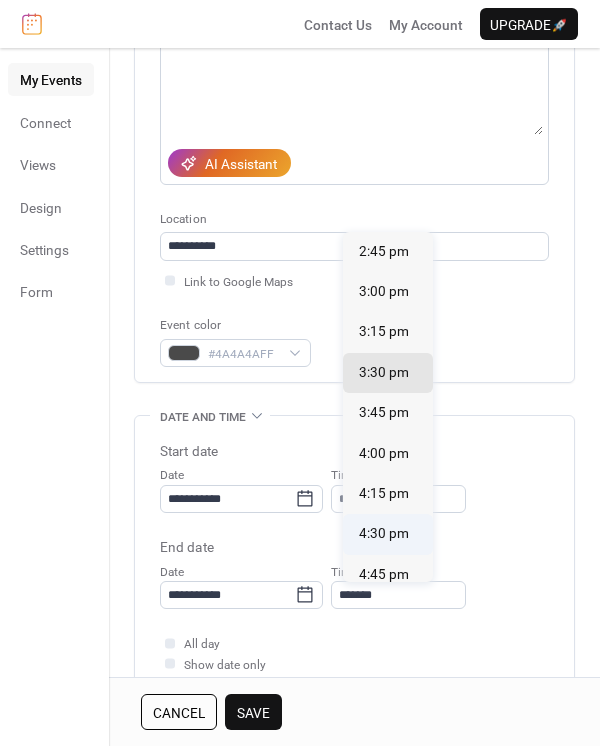 type on "*******" 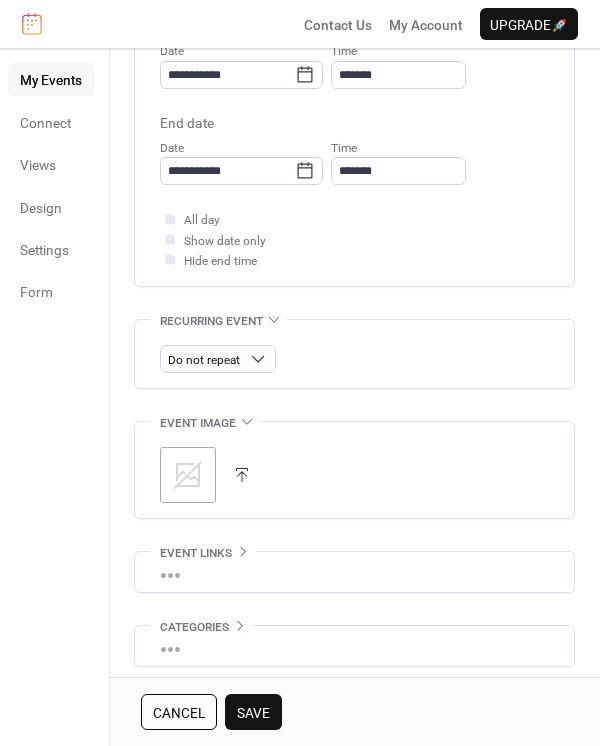scroll, scrollTop: 777, scrollLeft: 0, axis: vertical 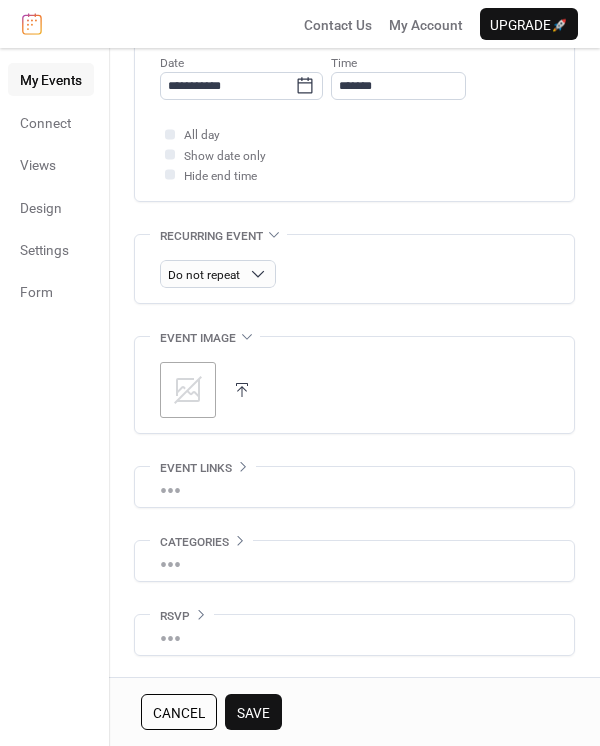 click on "Save" at bounding box center [253, 712] 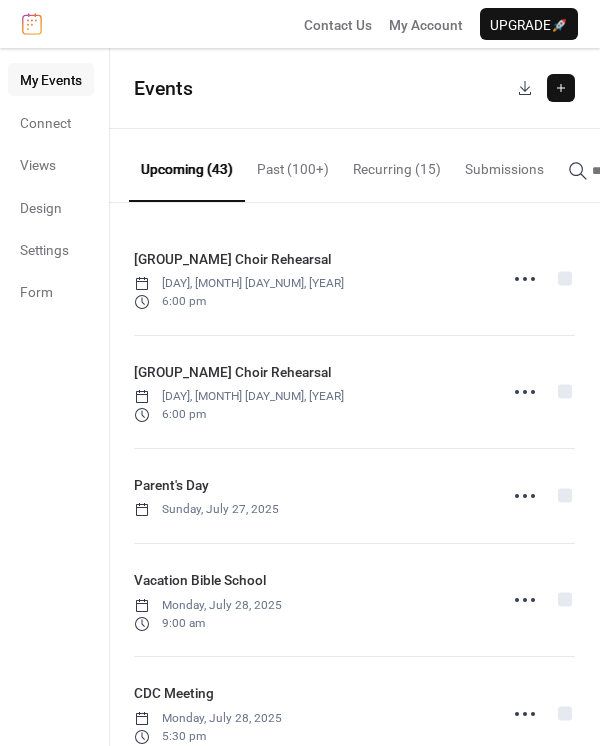 click 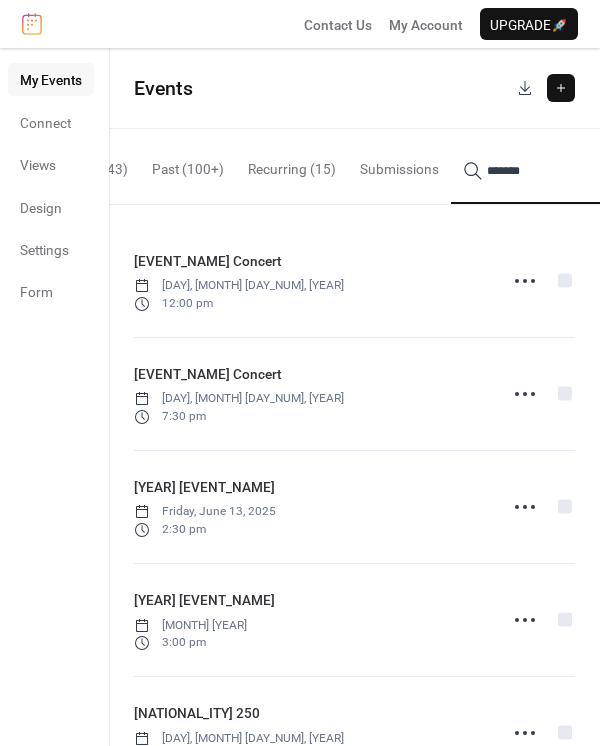 type on "*******" 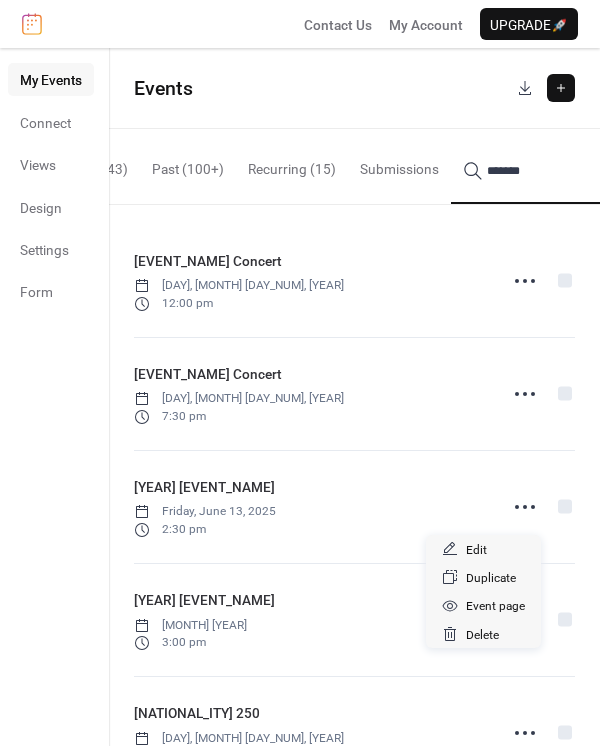 click 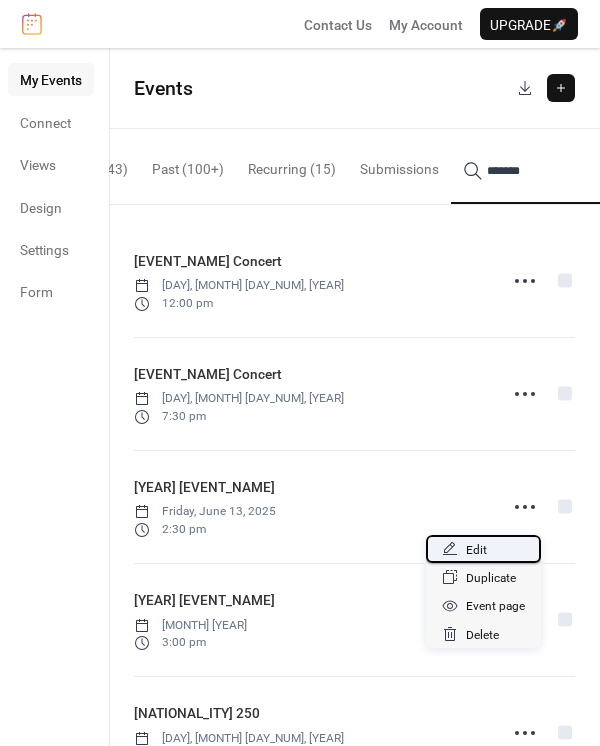 click on "Edit" at bounding box center [483, 549] 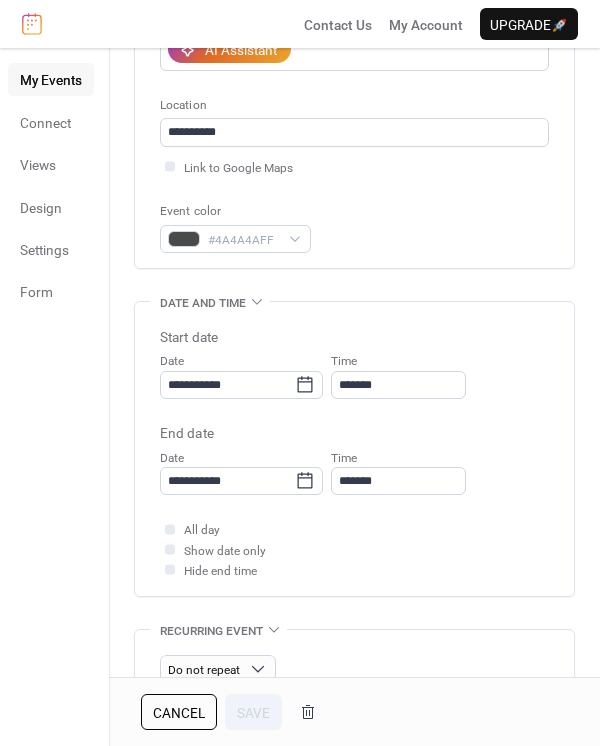 scroll, scrollTop: 400, scrollLeft: 0, axis: vertical 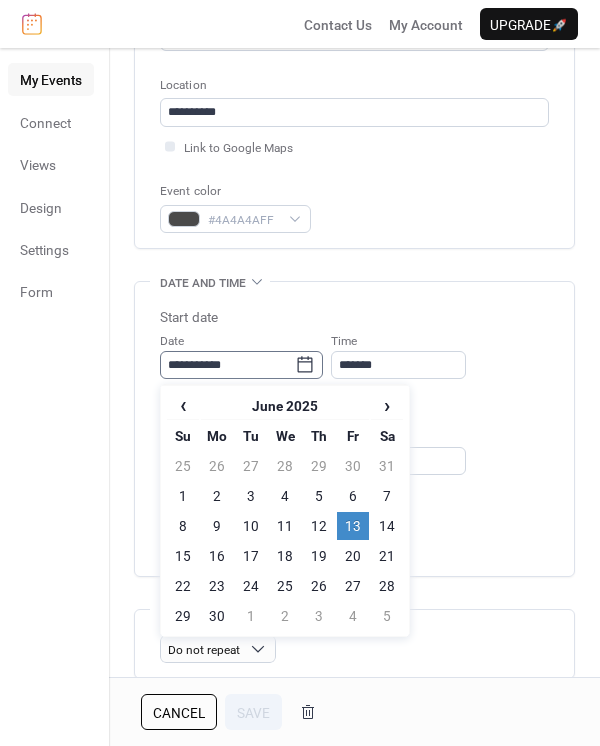 click 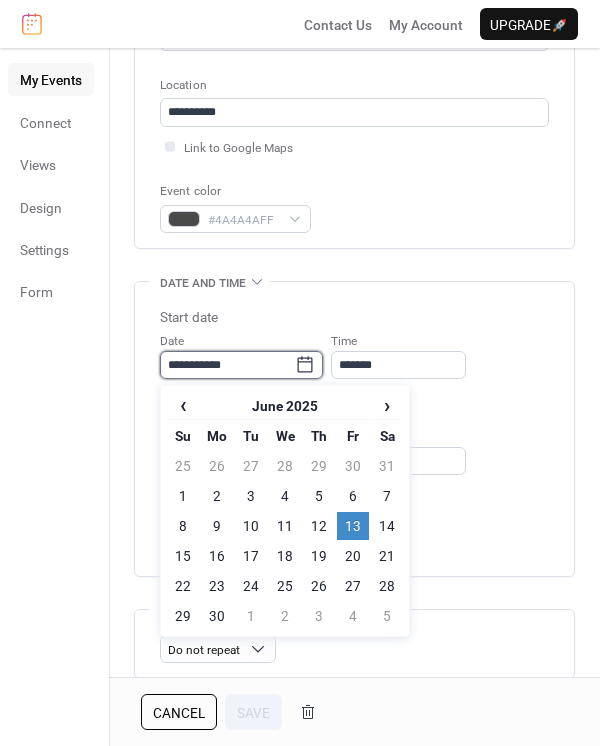click on "**********" at bounding box center (227, 365) 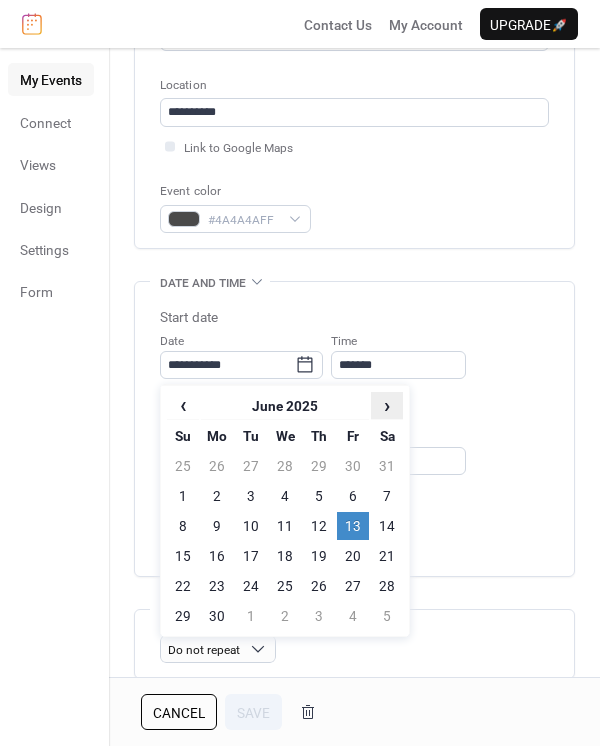 click on "›" at bounding box center [387, 405] 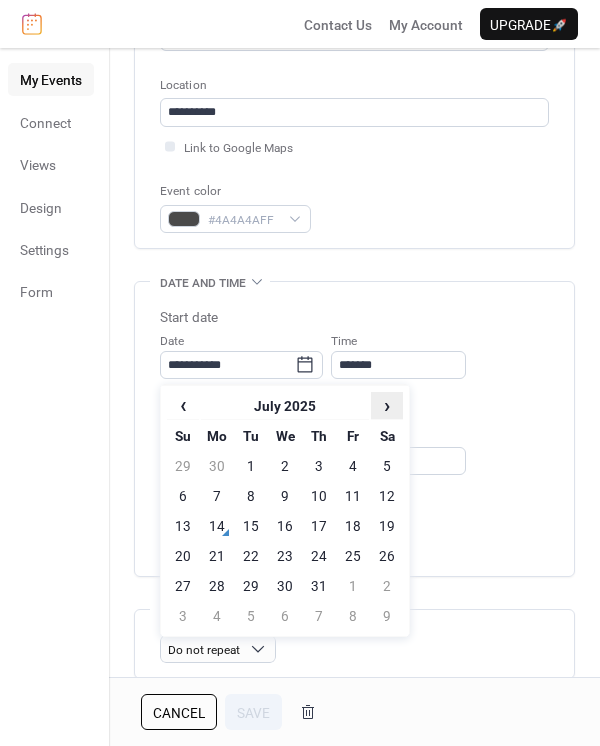 click on "›" at bounding box center [387, 405] 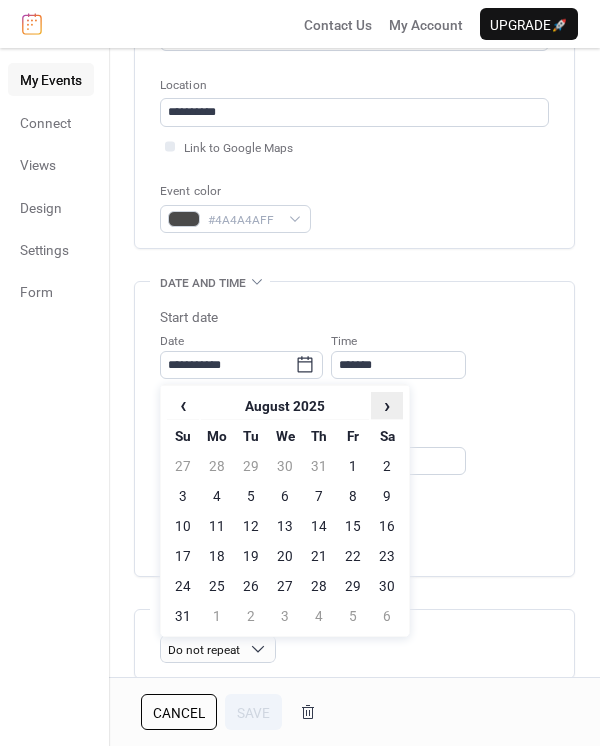 click on "›" at bounding box center (387, 405) 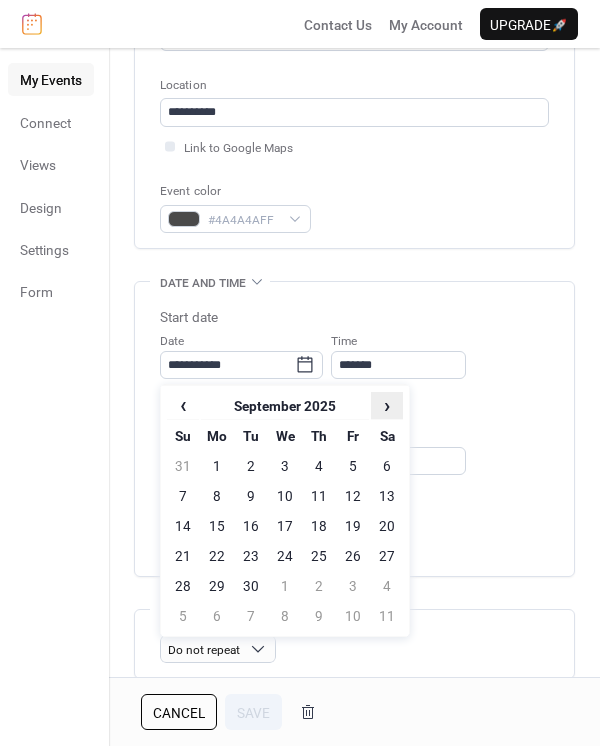 click on "›" at bounding box center (387, 405) 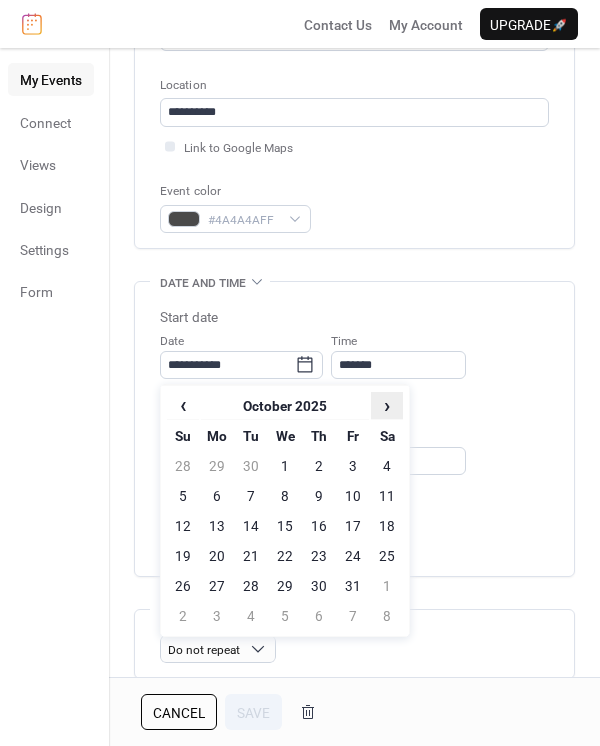 click on "›" at bounding box center [387, 405] 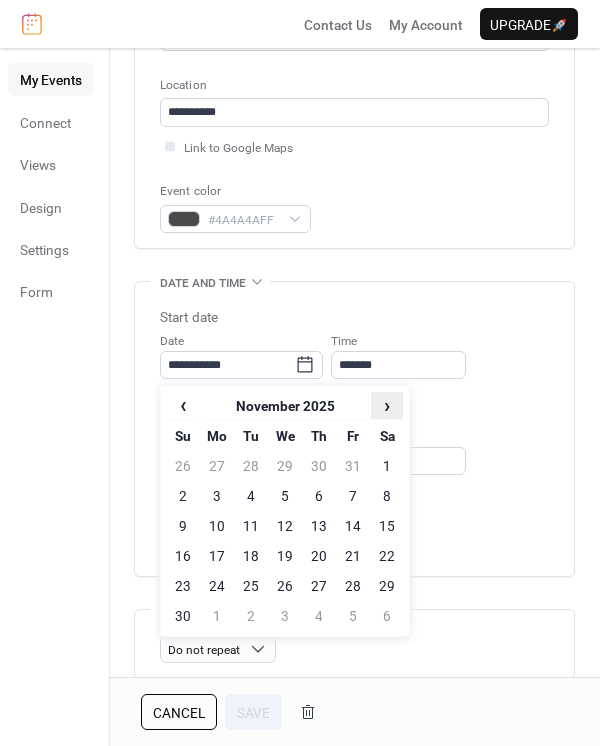 click on "›" at bounding box center [387, 405] 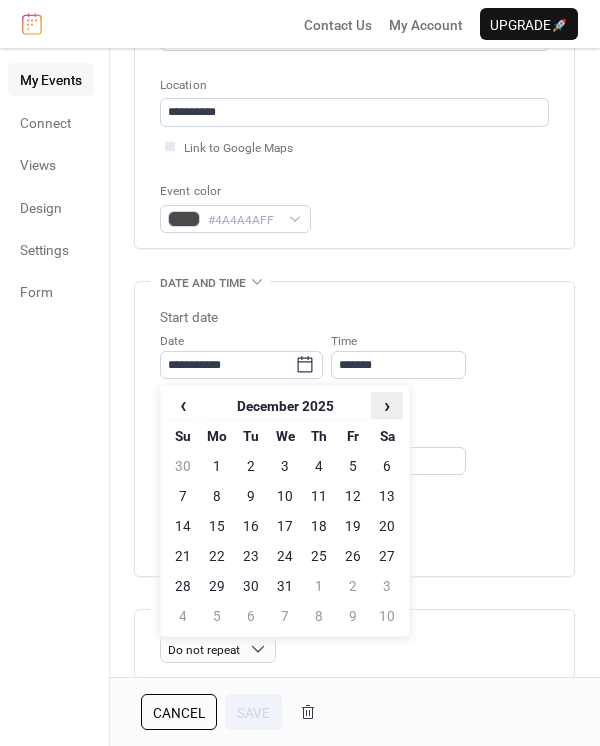 click on "›" at bounding box center (387, 405) 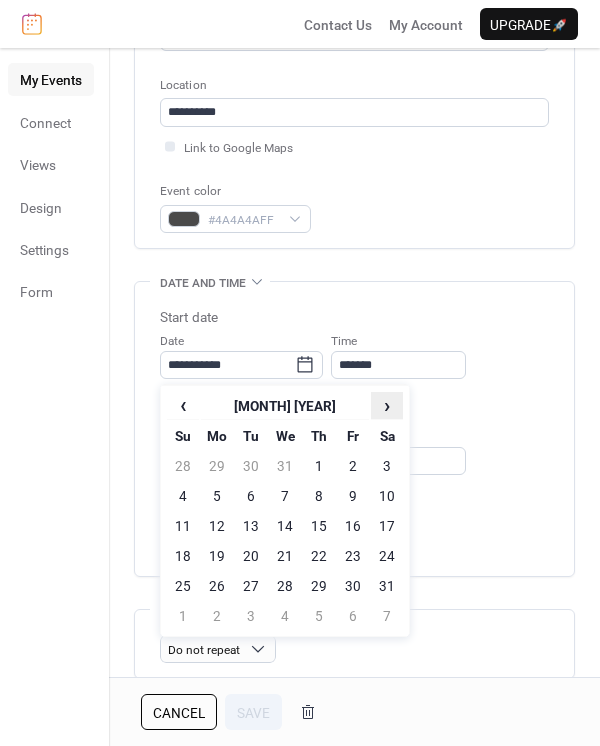 click on "›" at bounding box center (387, 405) 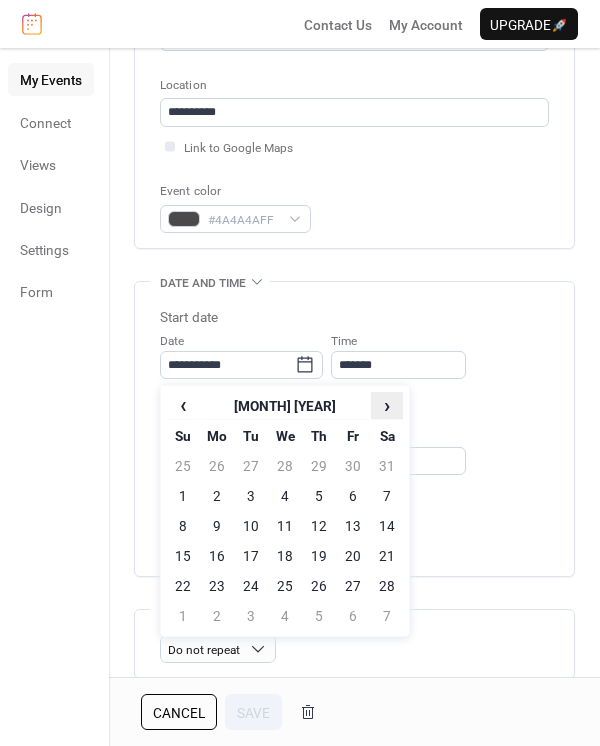 click on "›" at bounding box center (387, 405) 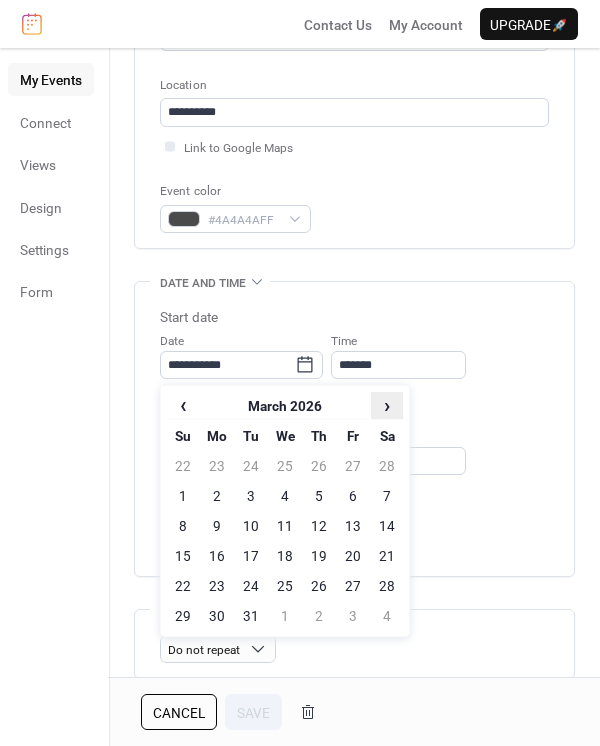click on "›" at bounding box center (387, 405) 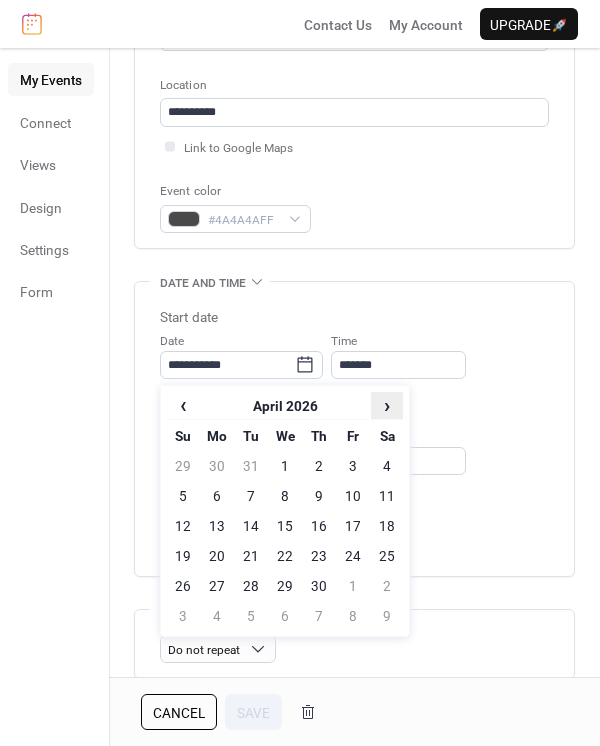 click on "›" at bounding box center [387, 405] 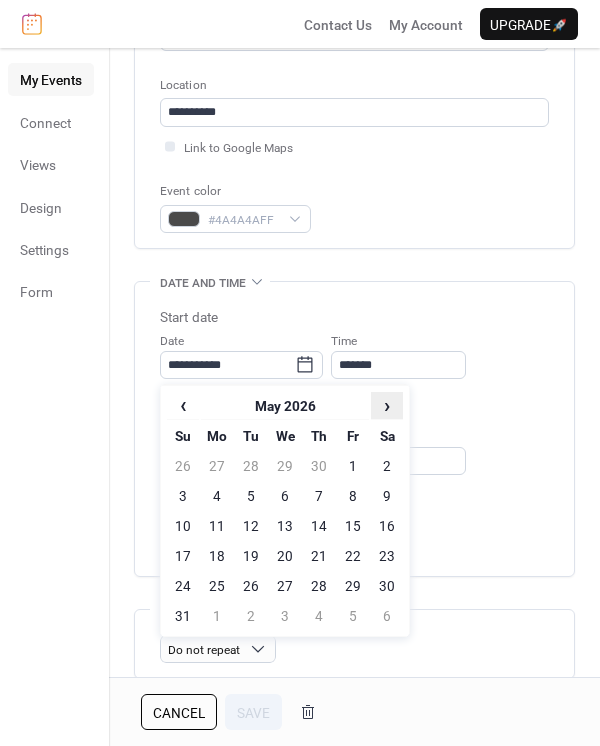 click on "›" at bounding box center (387, 405) 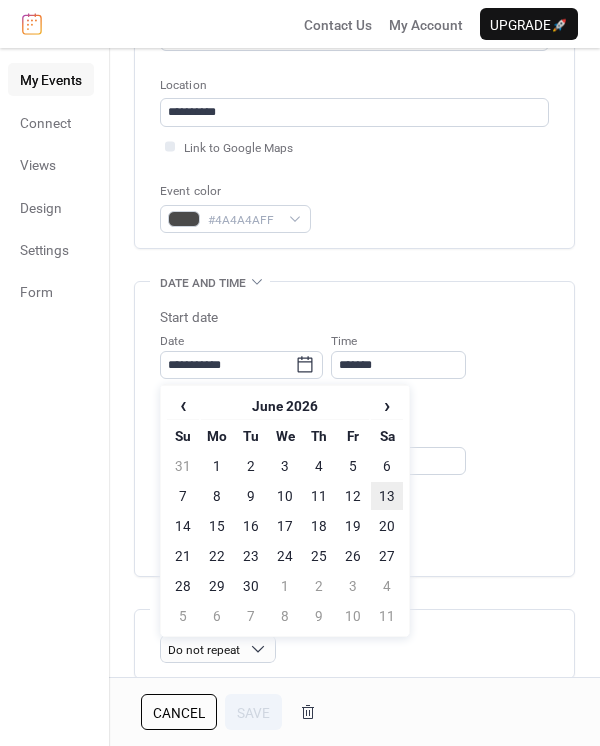 click on "13" at bounding box center (387, 496) 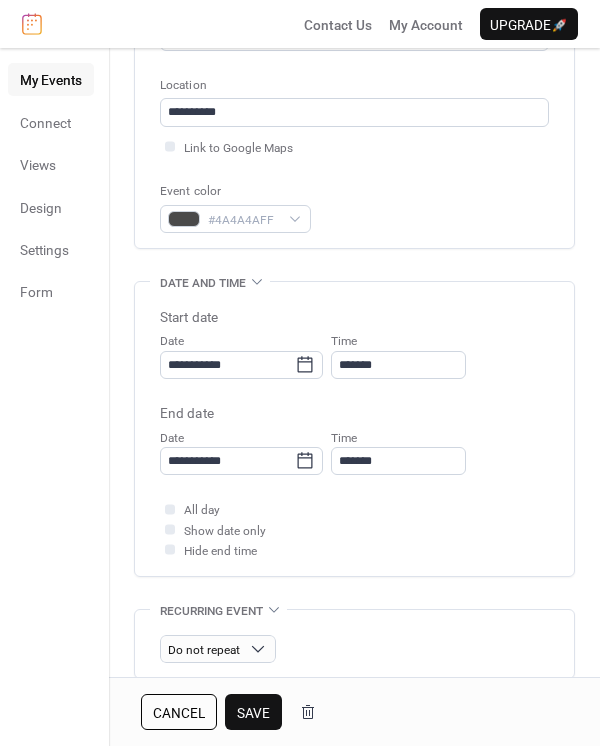 click on "Save" at bounding box center [253, 712] 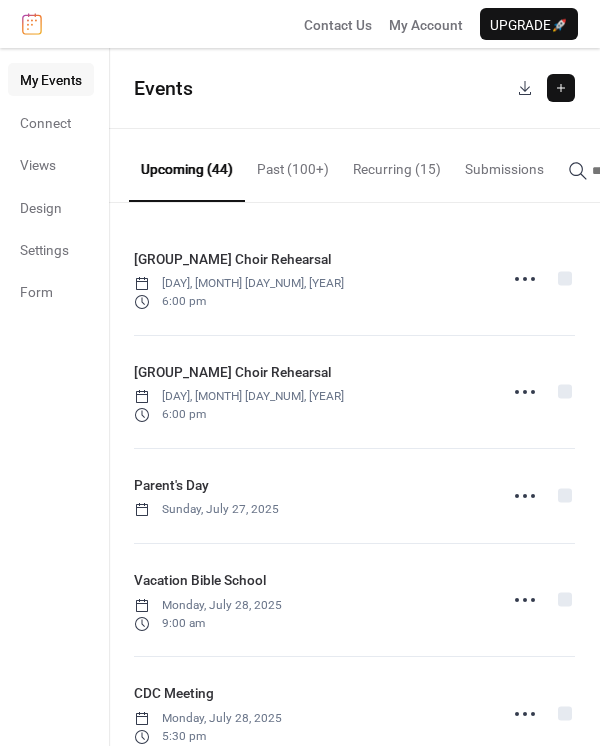 click 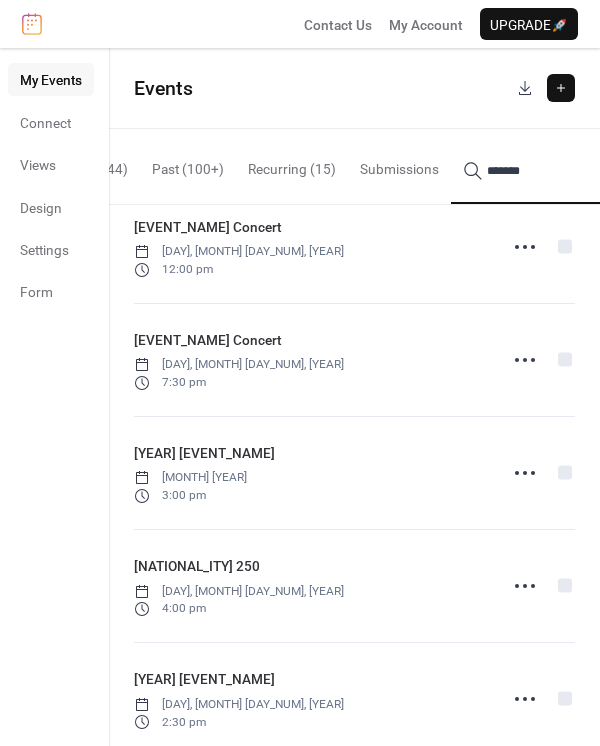 scroll, scrollTop: 65, scrollLeft: 0, axis: vertical 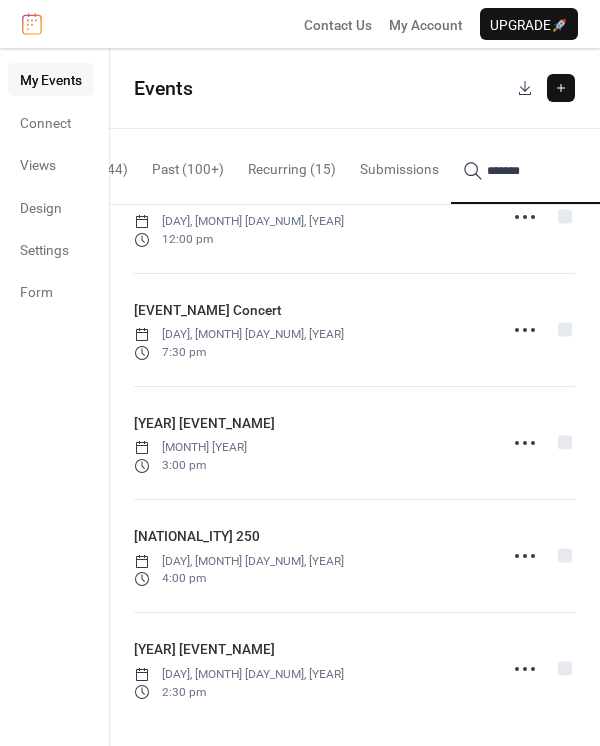 type on "*******" 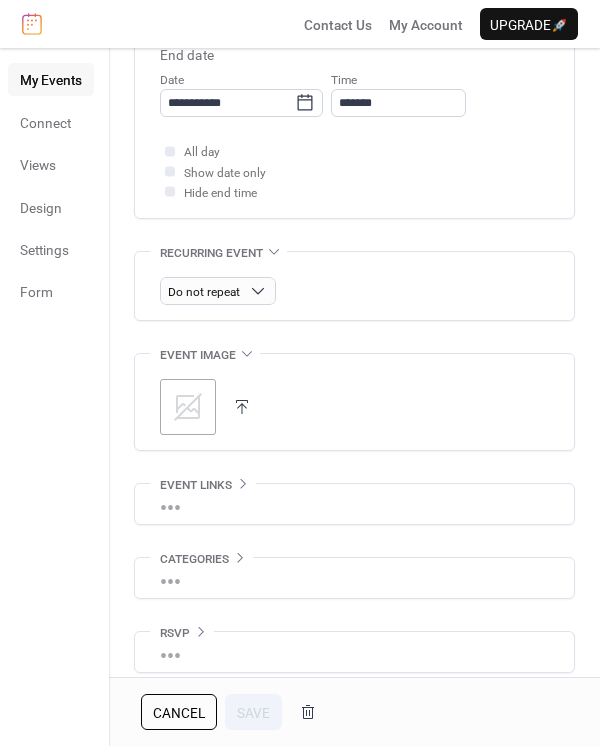 scroll, scrollTop: 777, scrollLeft: 0, axis: vertical 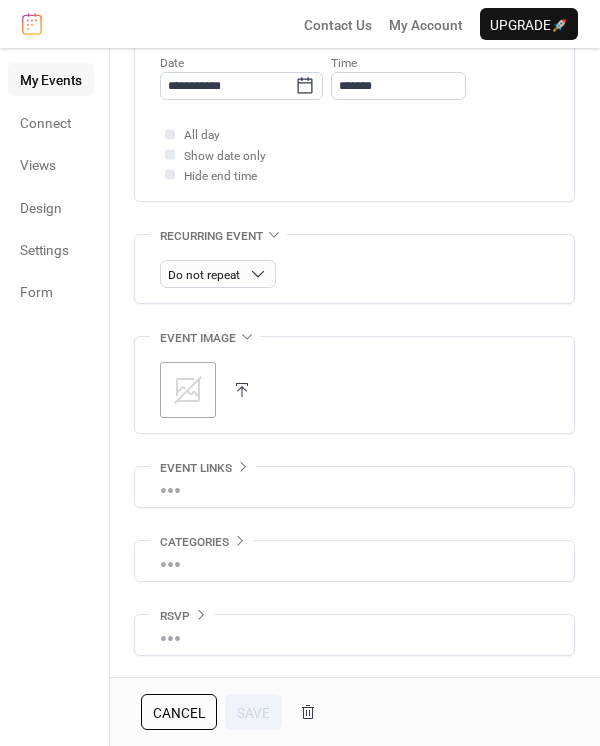 click on "Cancel Save" at bounding box center [233, 712] 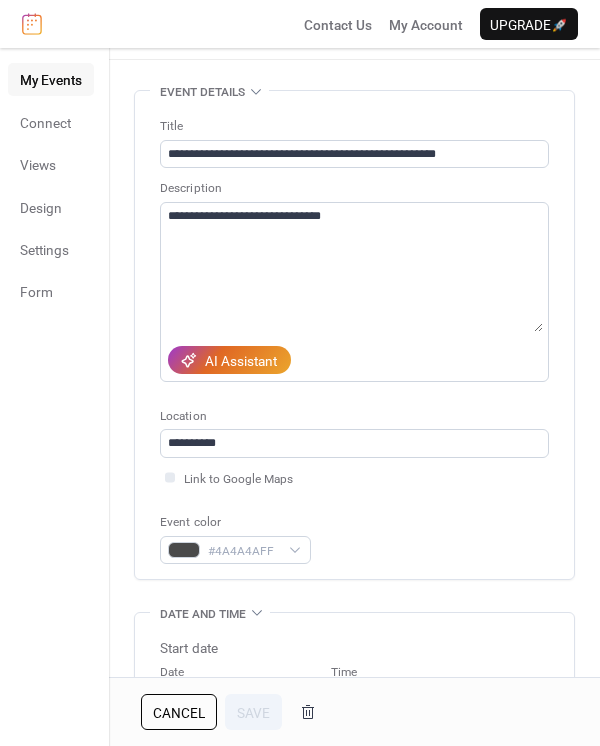 scroll, scrollTop: 0, scrollLeft: 0, axis: both 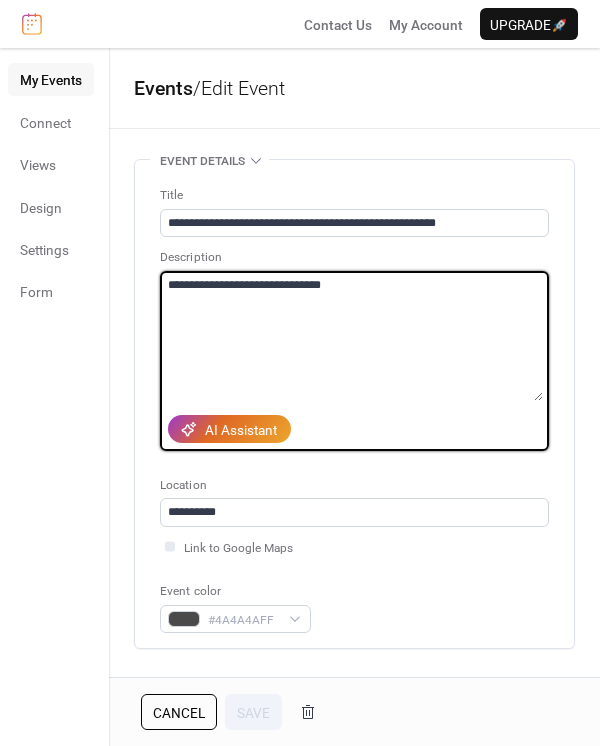 click on "**********" at bounding box center (351, 336) 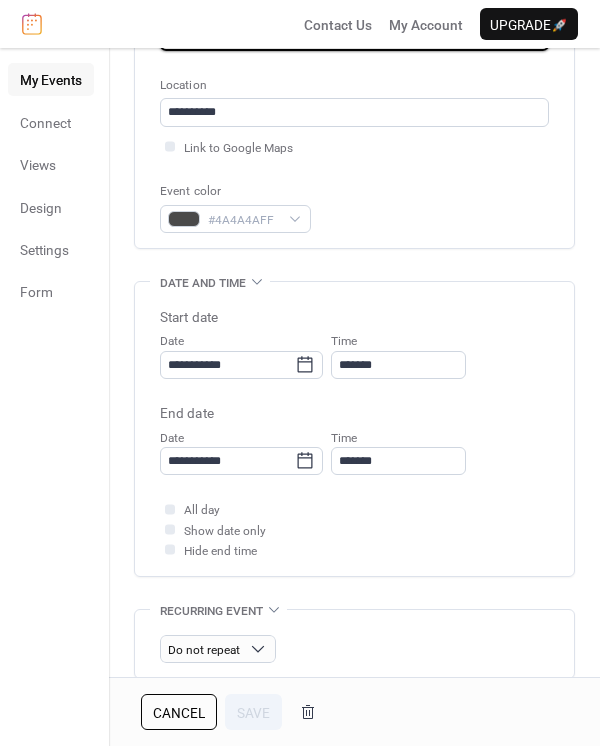 scroll, scrollTop: 533, scrollLeft: 0, axis: vertical 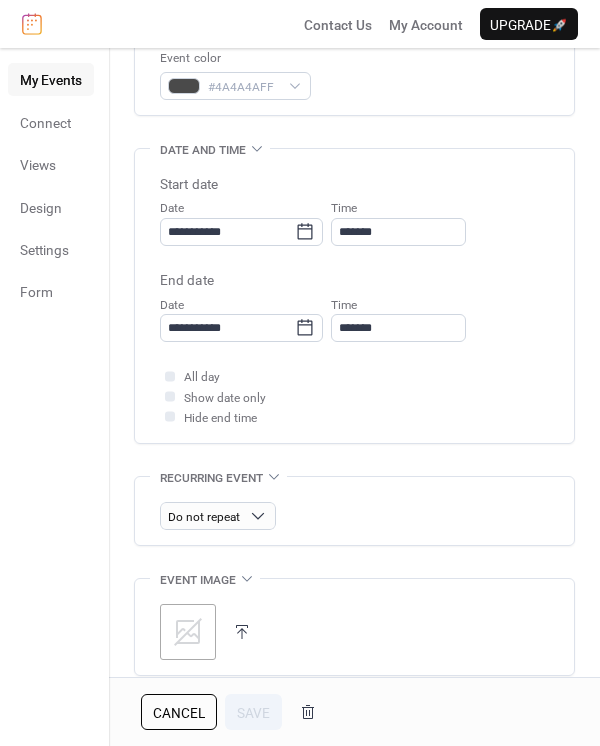 click on "**********" at bounding box center [354, 318] 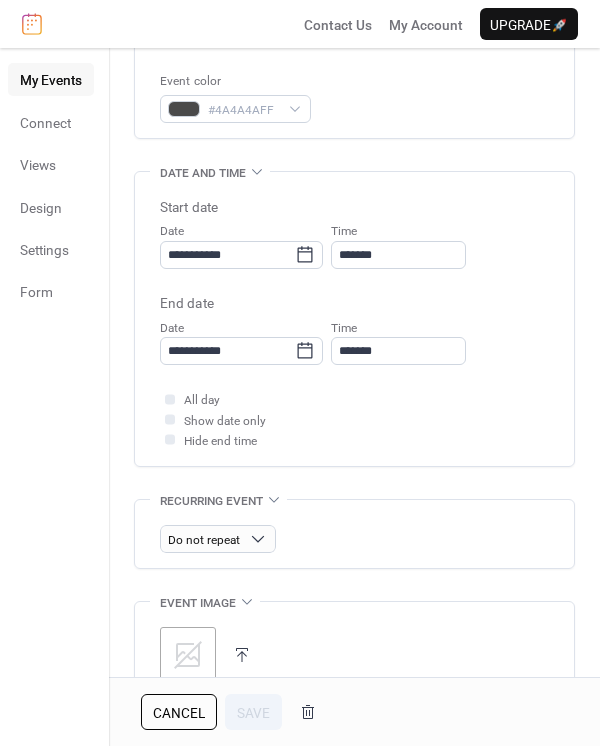 scroll, scrollTop: 377, scrollLeft: 0, axis: vertical 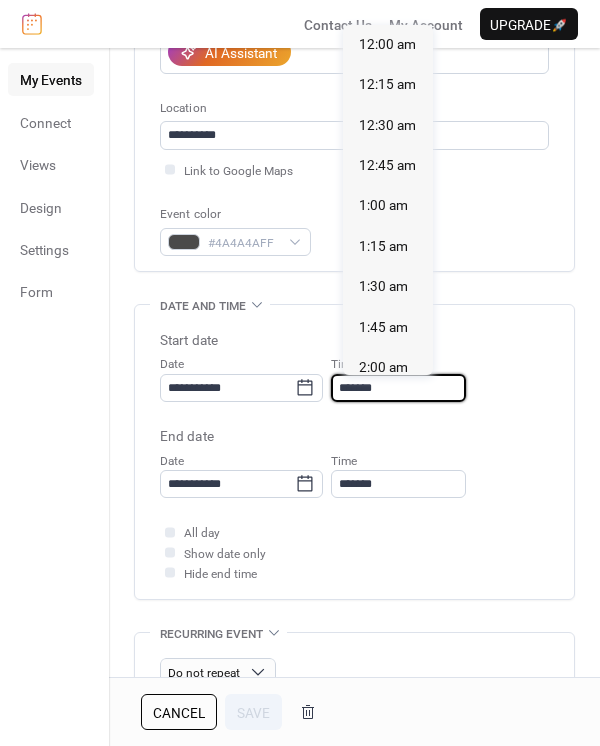 click on "*******" at bounding box center [398, 388] 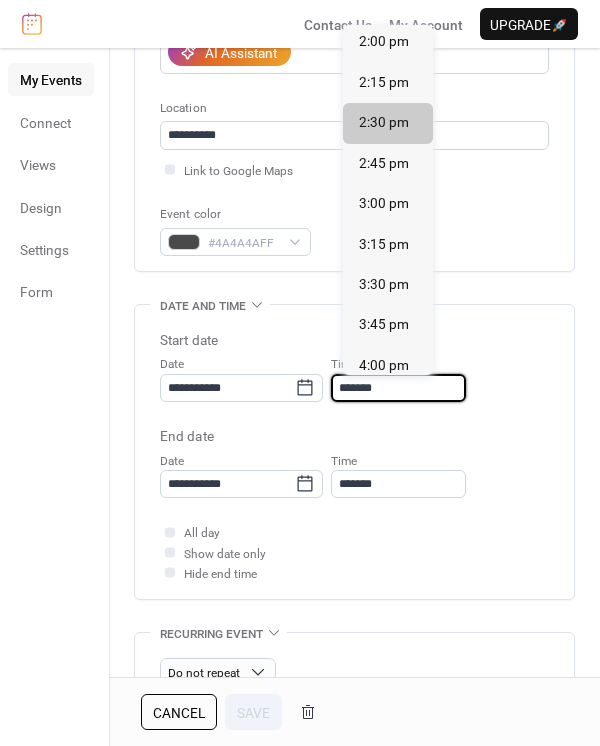 scroll, scrollTop: 2132, scrollLeft: 0, axis: vertical 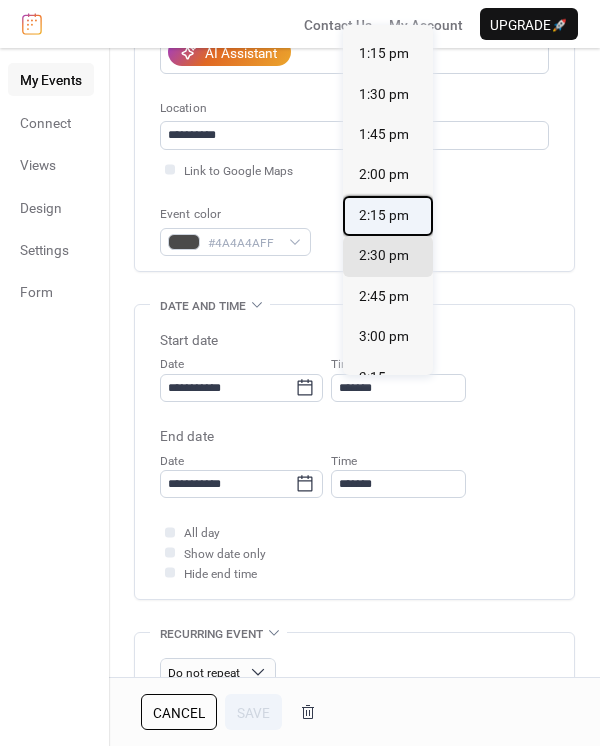 click on "2:15 pm" at bounding box center [384, 215] 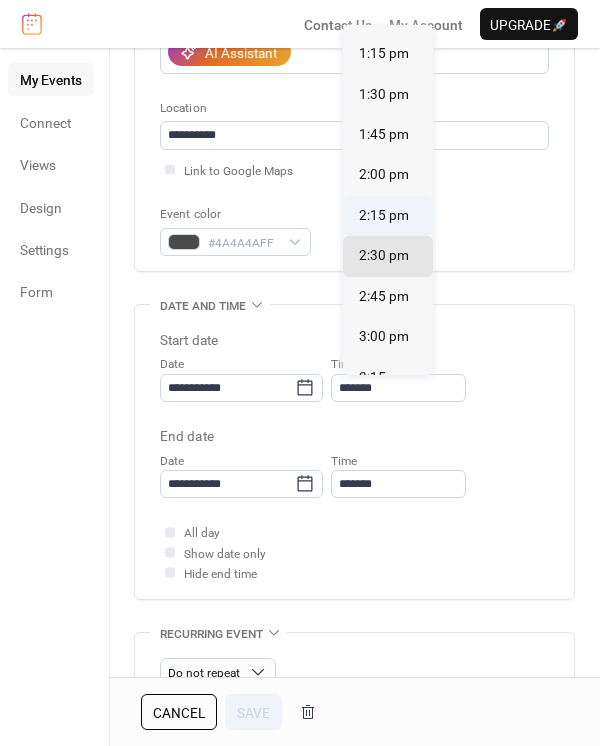 type on "*******" 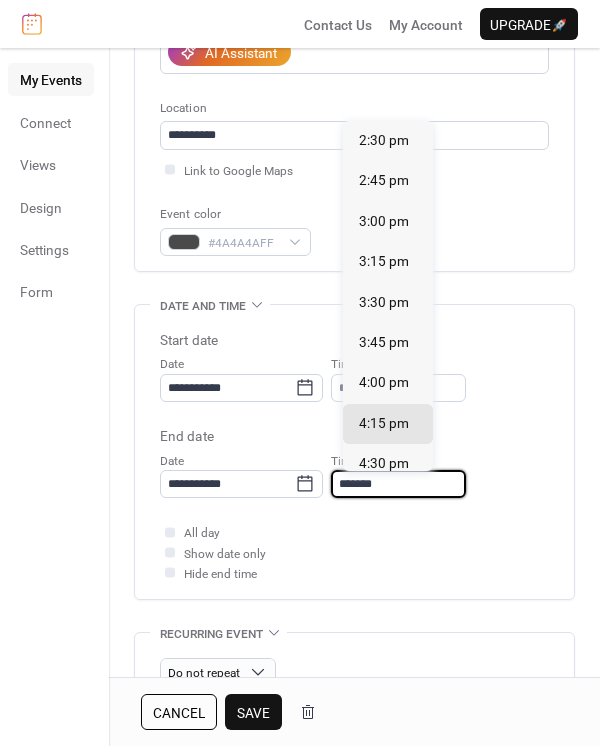 click on "*******" at bounding box center (398, 484) 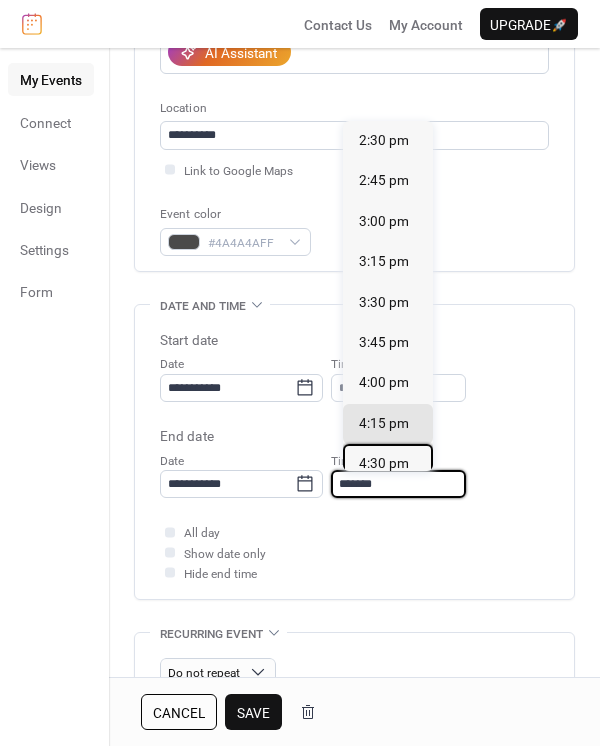 drag, startPoint x: 378, startPoint y: 456, endPoint x: 374, endPoint y: 466, distance: 10.770329 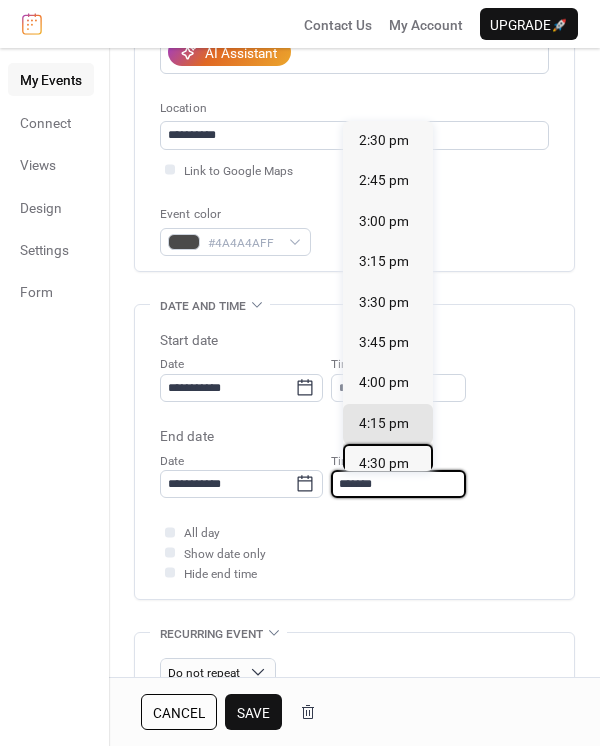 click on "4:30 pm" at bounding box center (384, 463) 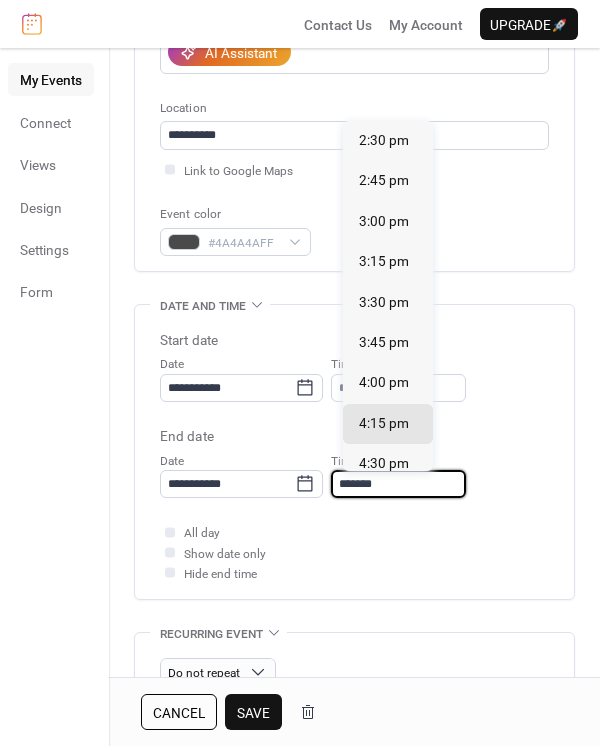type on "*******" 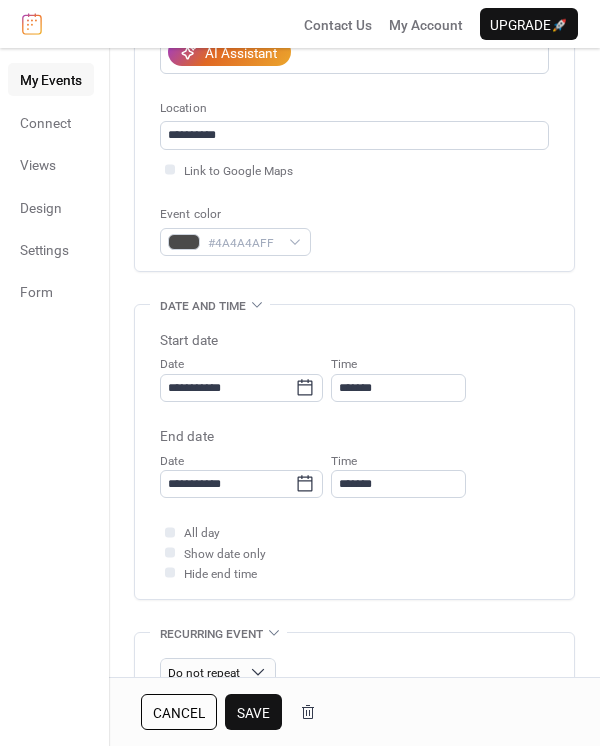 click on "Save" at bounding box center [253, 713] 